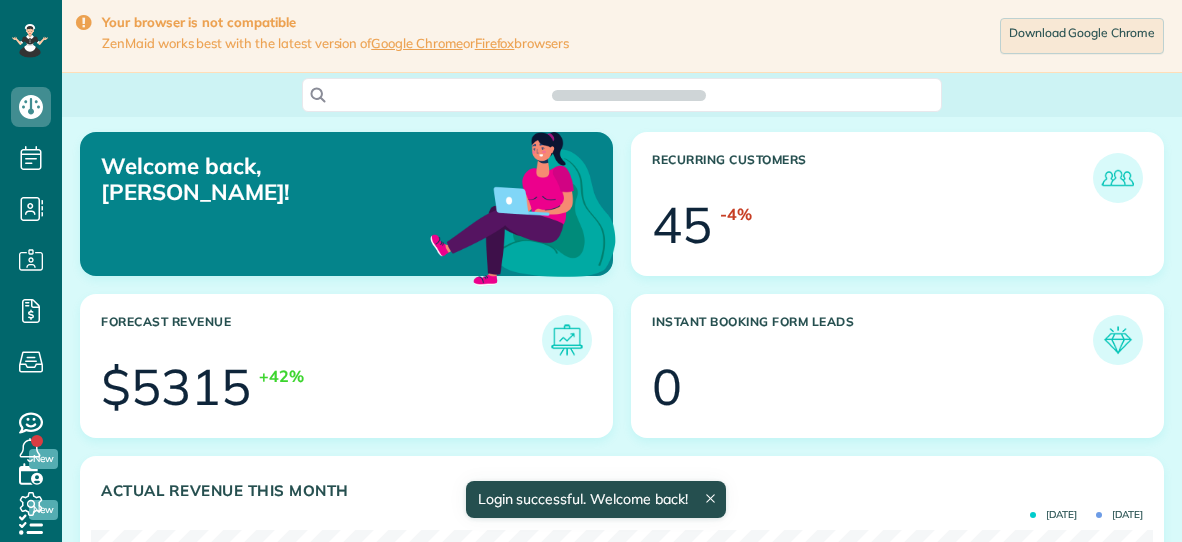 scroll, scrollTop: 0, scrollLeft: 0, axis: both 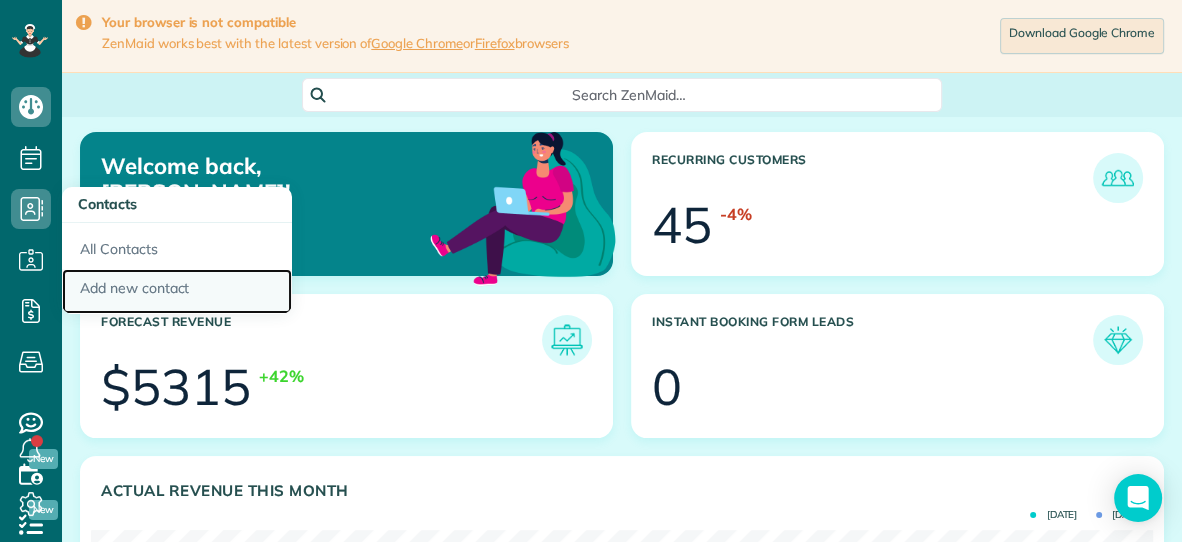 click on "Add new contact" at bounding box center (177, 292) 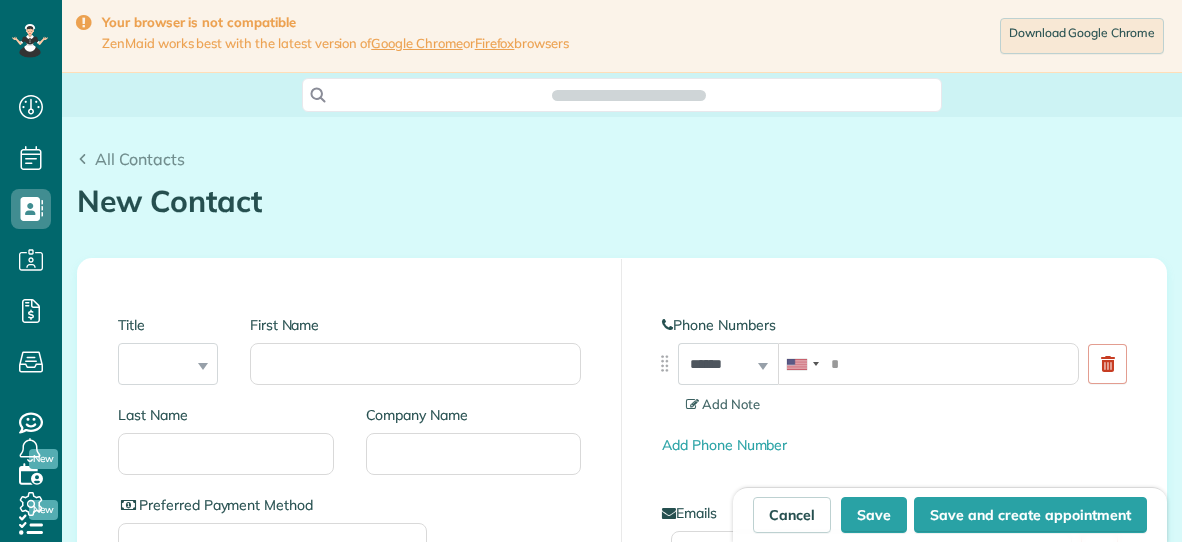 scroll, scrollTop: 0, scrollLeft: 0, axis: both 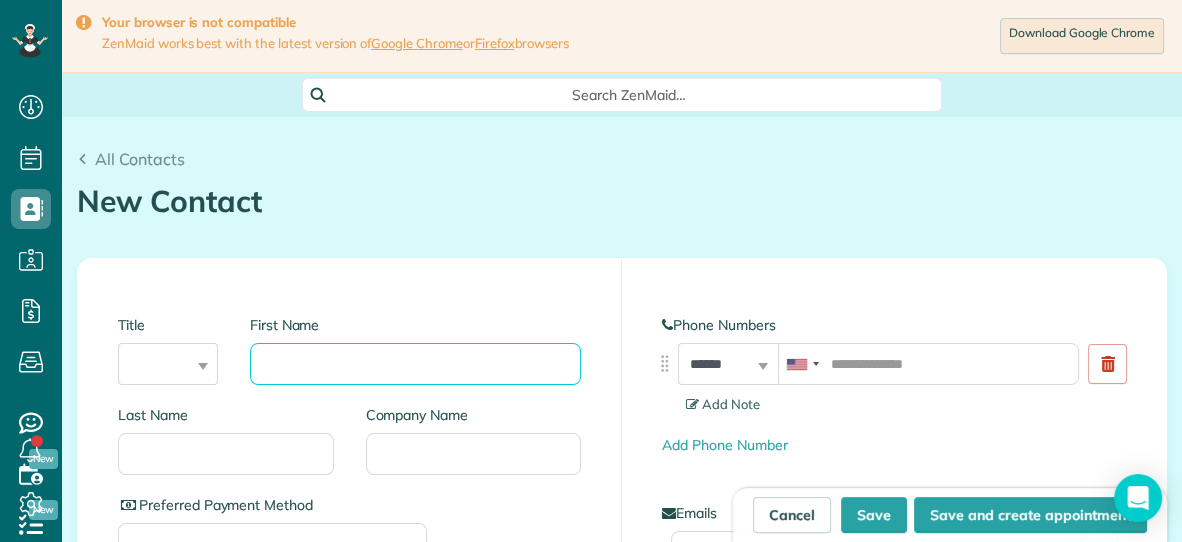 click on "First Name" at bounding box center (415, 364) 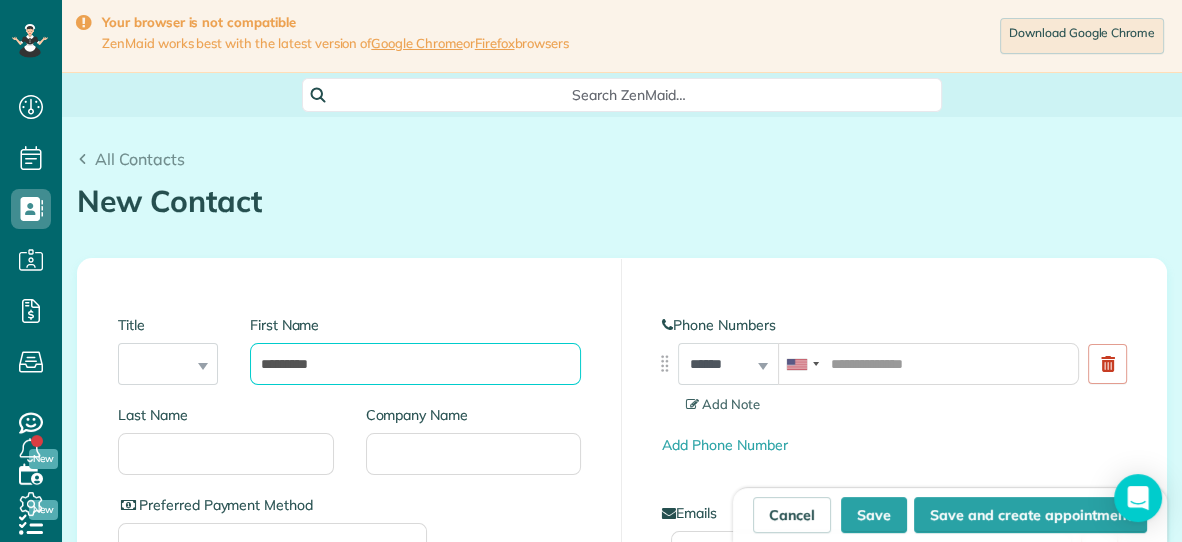 type on "*********" 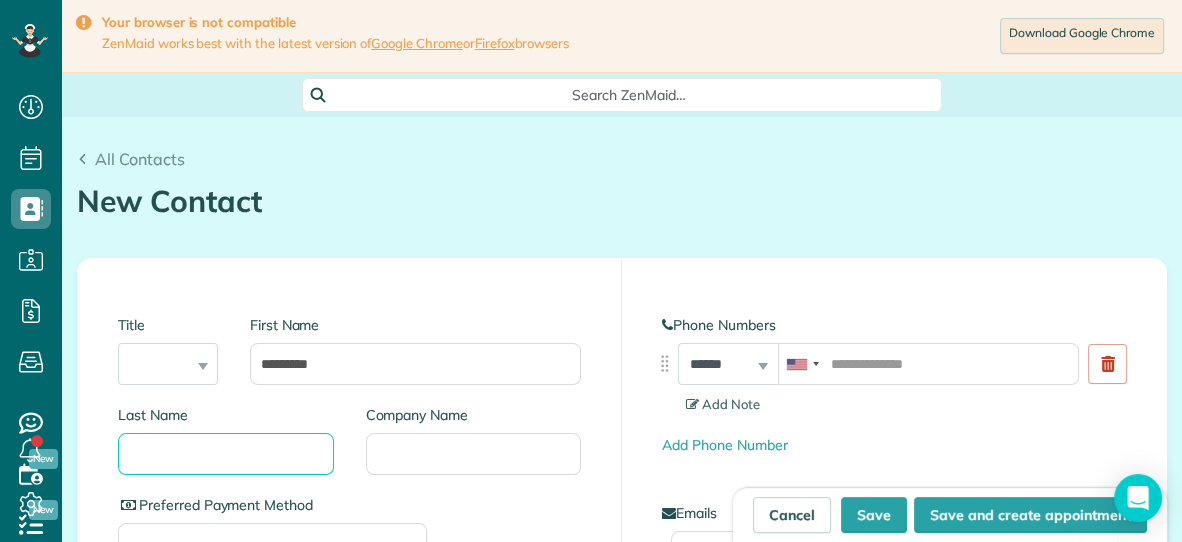 click on "Last Name" at bounding box center [226, 454] 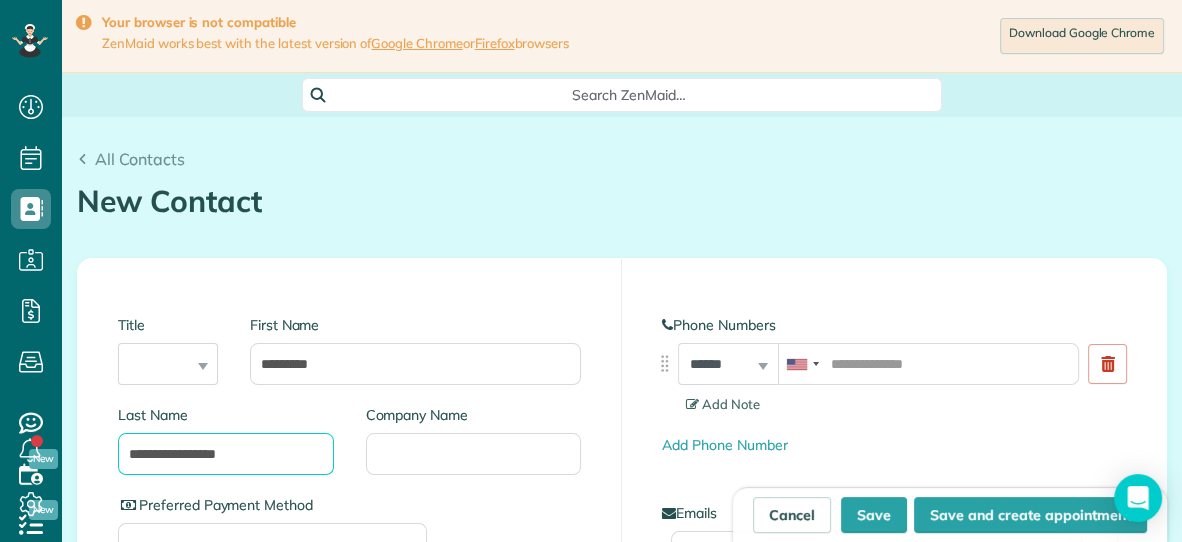 click on "**********" at bounding box center [226, 454] 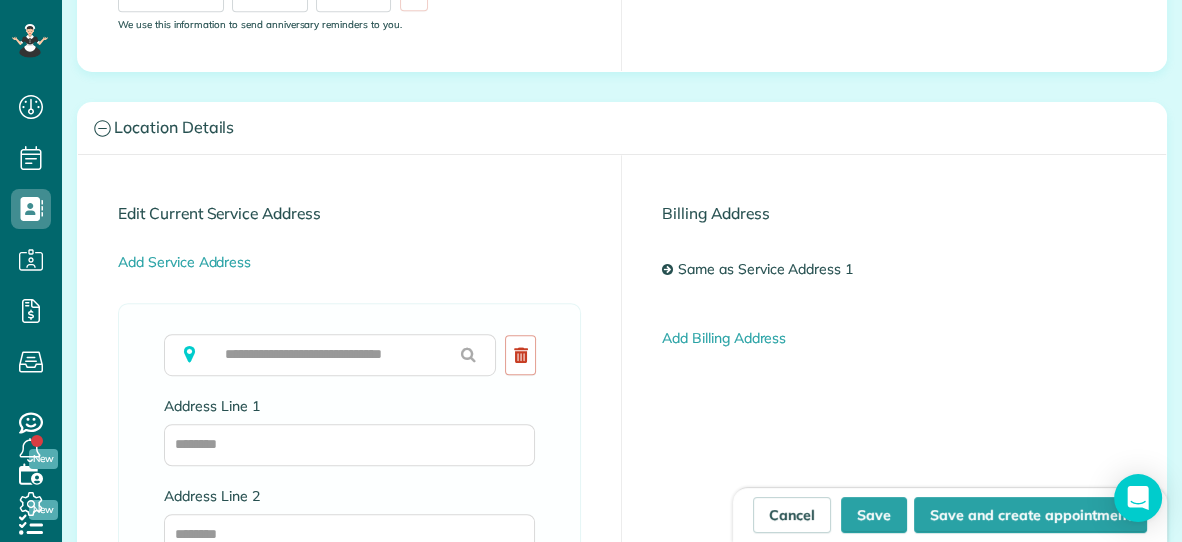 scroll, scrollTop: 973, scrollLeft: 0, axis: vertical 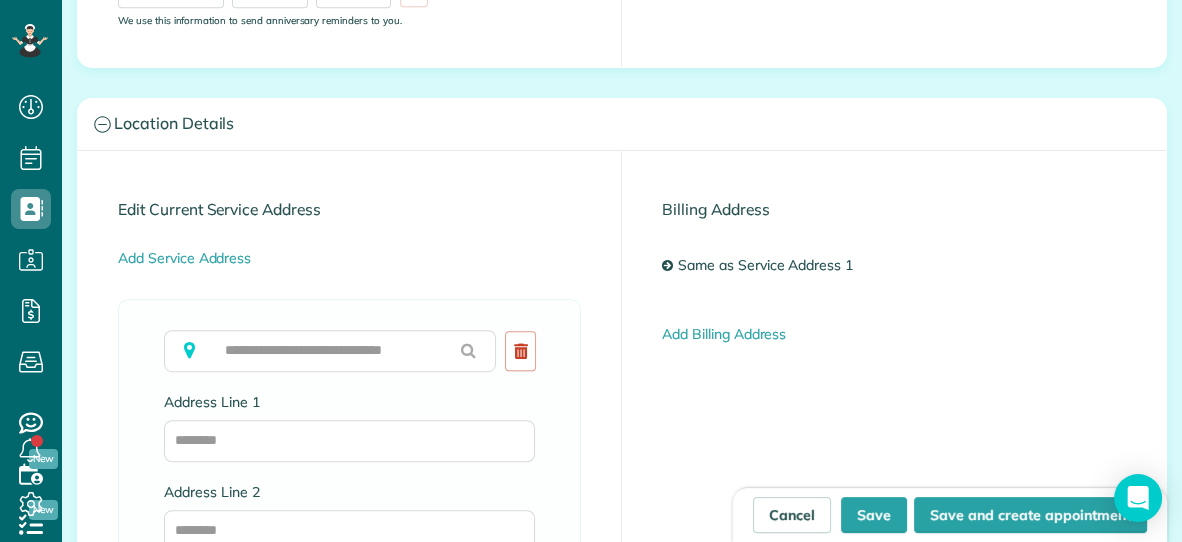 type on "**********" 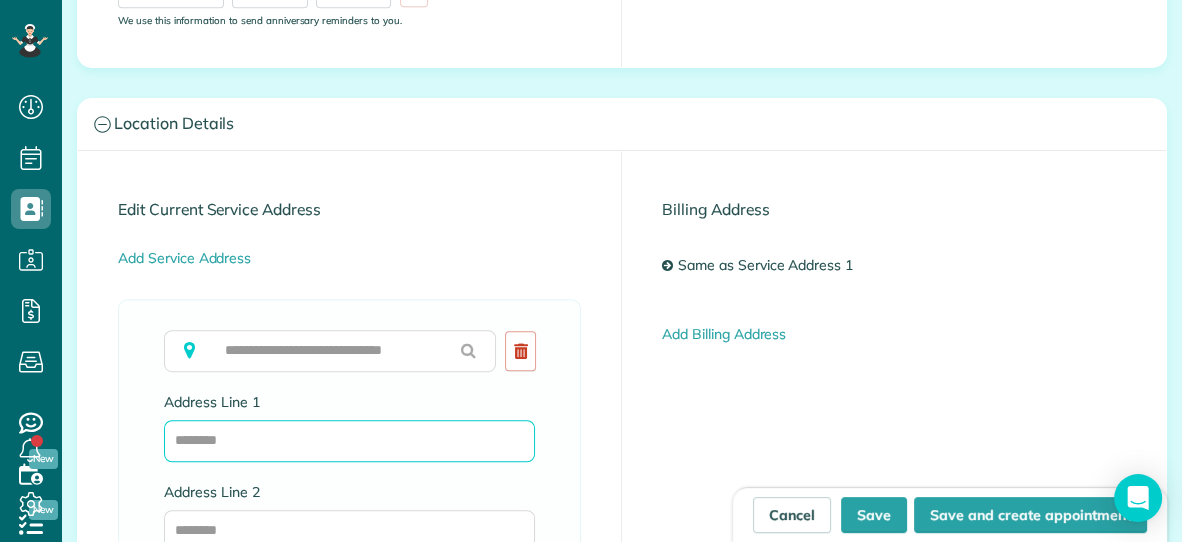 click on "Address Line 1" at bounding box center (349, 441) 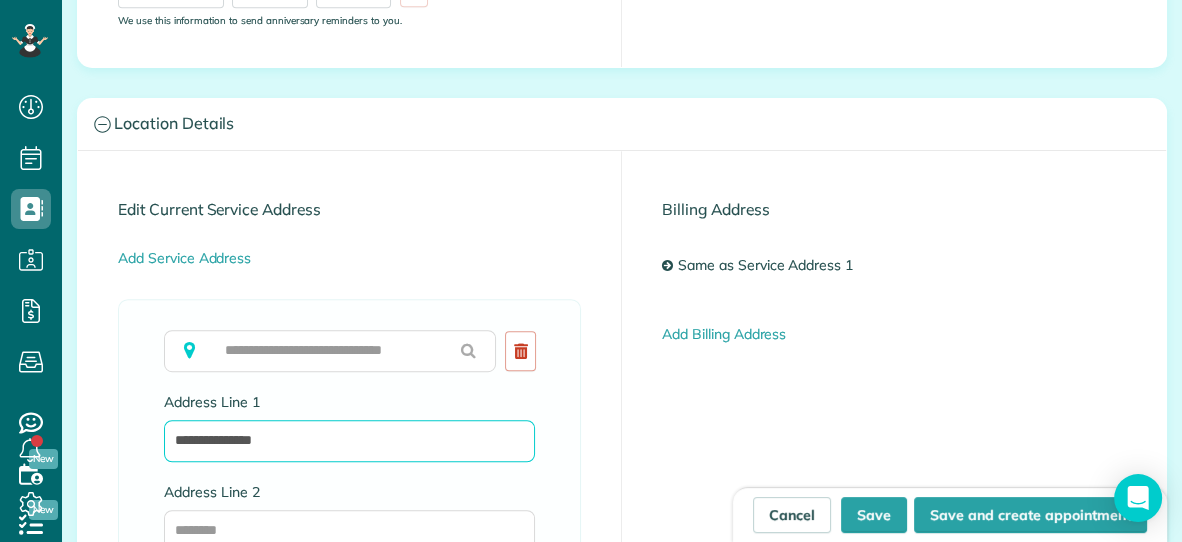 type on "**********" 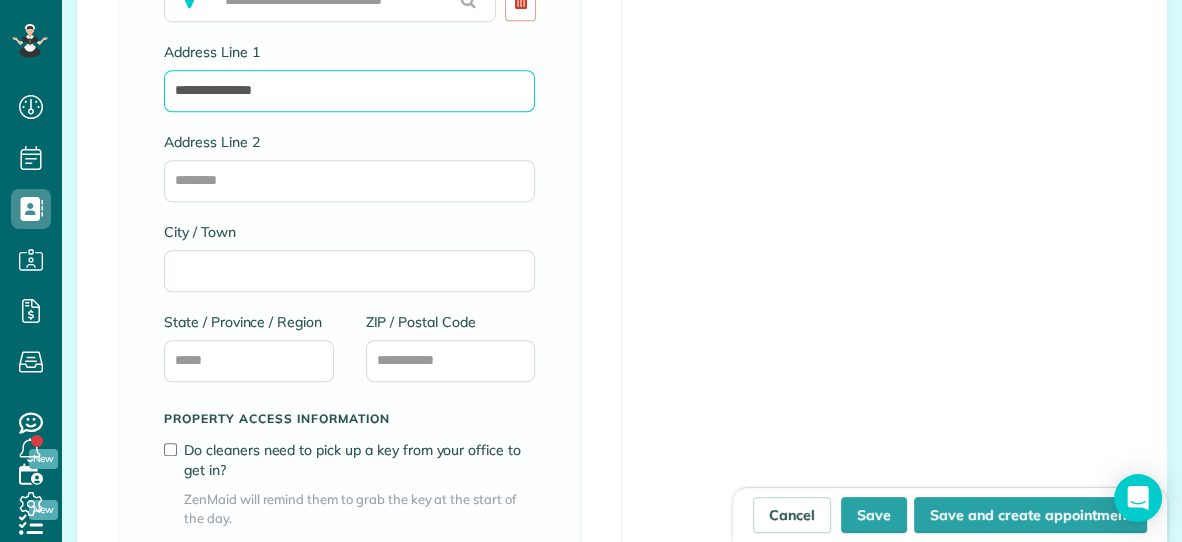 scroll, scrollTop: 1328, scrollLeft: 0, axis: vertical 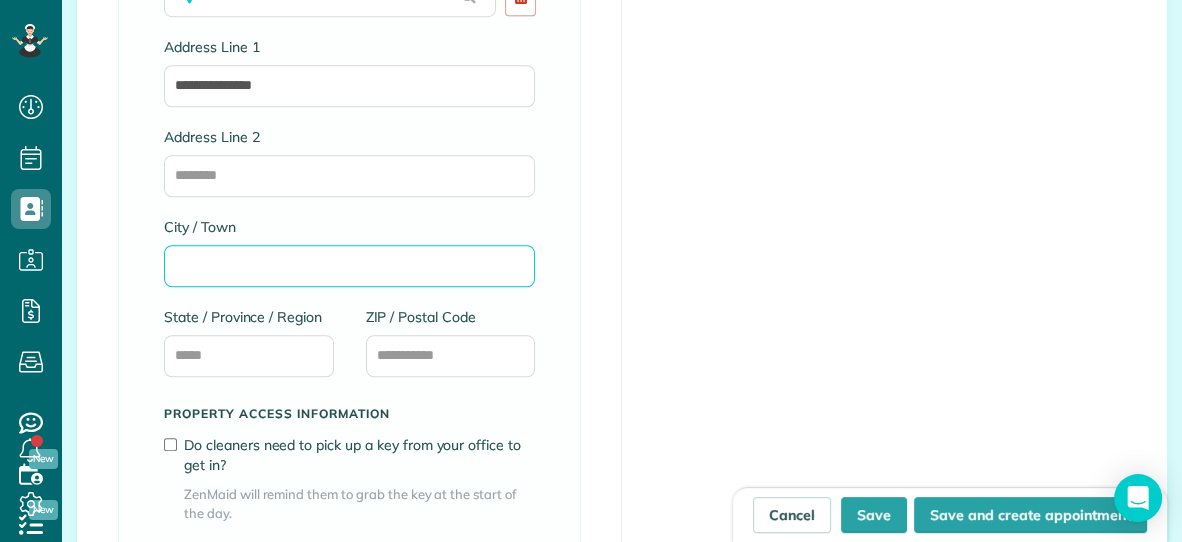 click on "City / Town" at bounding box center (349, 266) 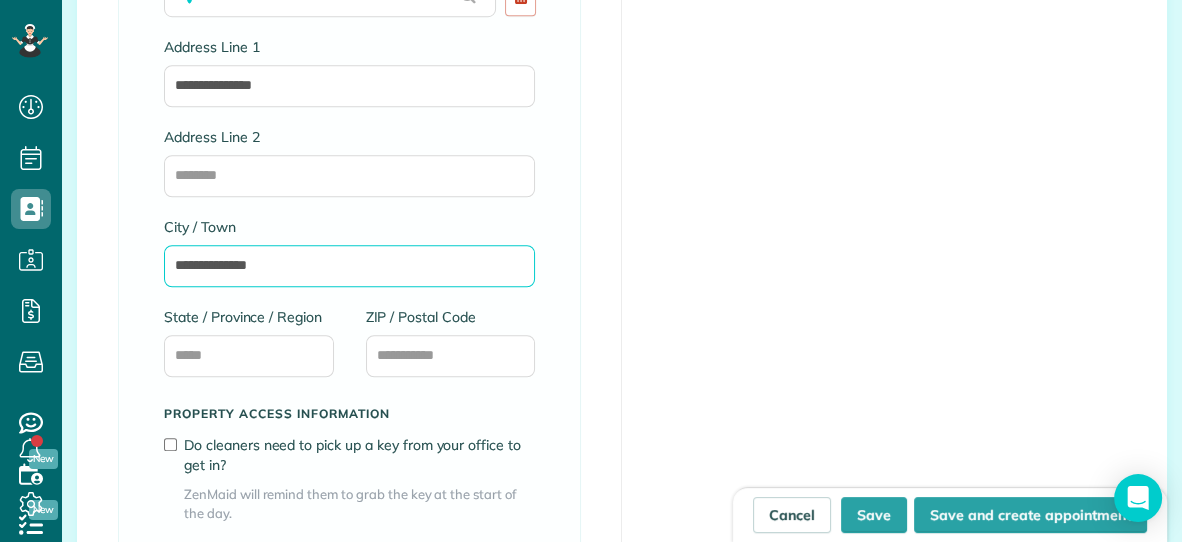 type on "**********" 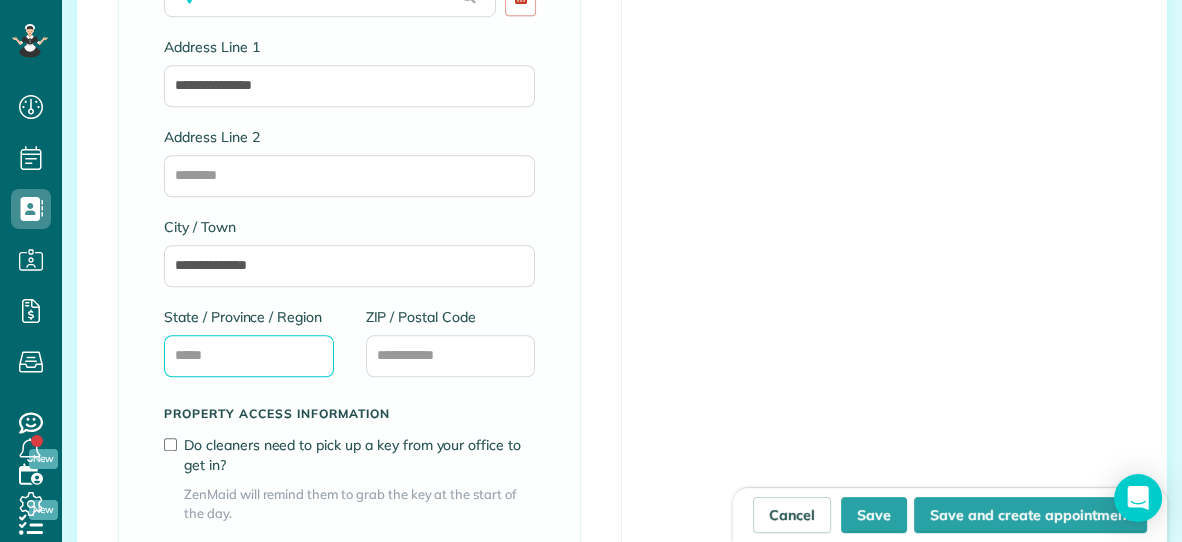 click on "State / Province / Region" at bounding box center [249, 356] 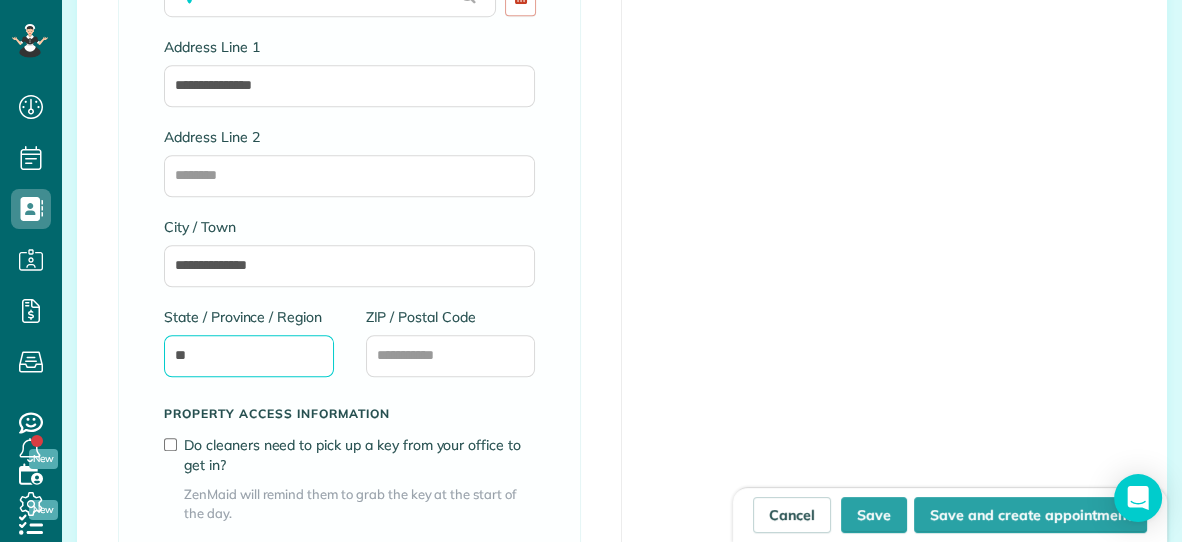 type on "**" 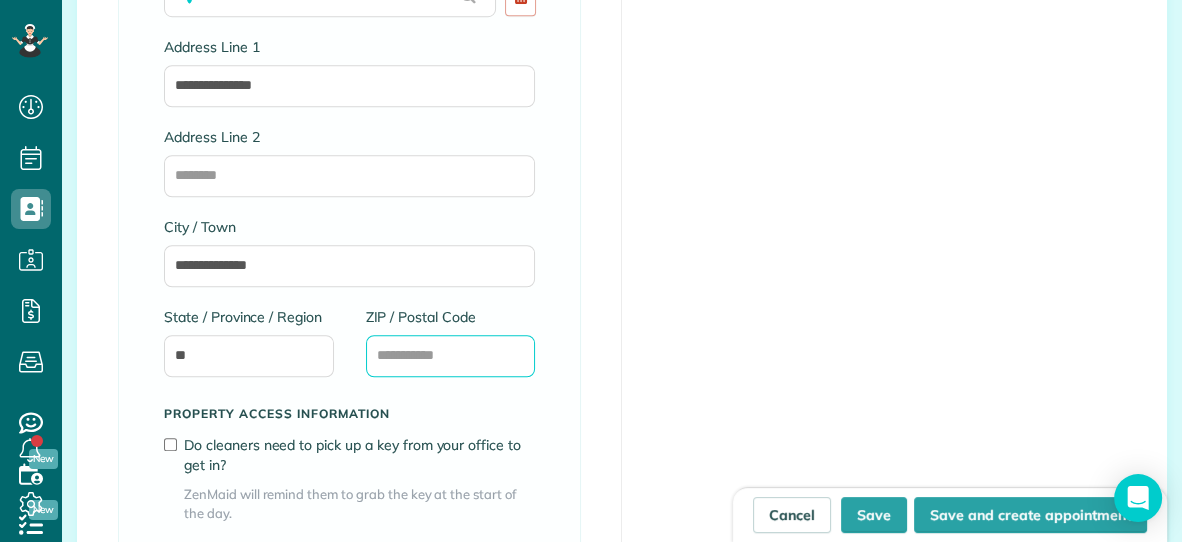 click on "ZIP / Postal Code" at bounding box center (451, 356) 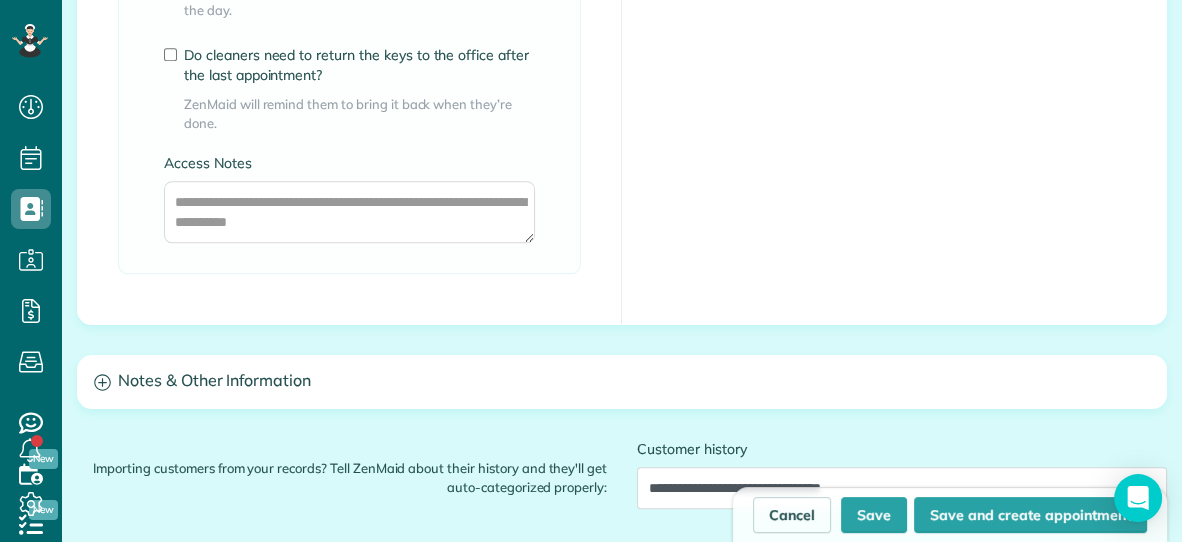 scroll, scrollTop: 1837, scrollLeft: 0, axis: vertical 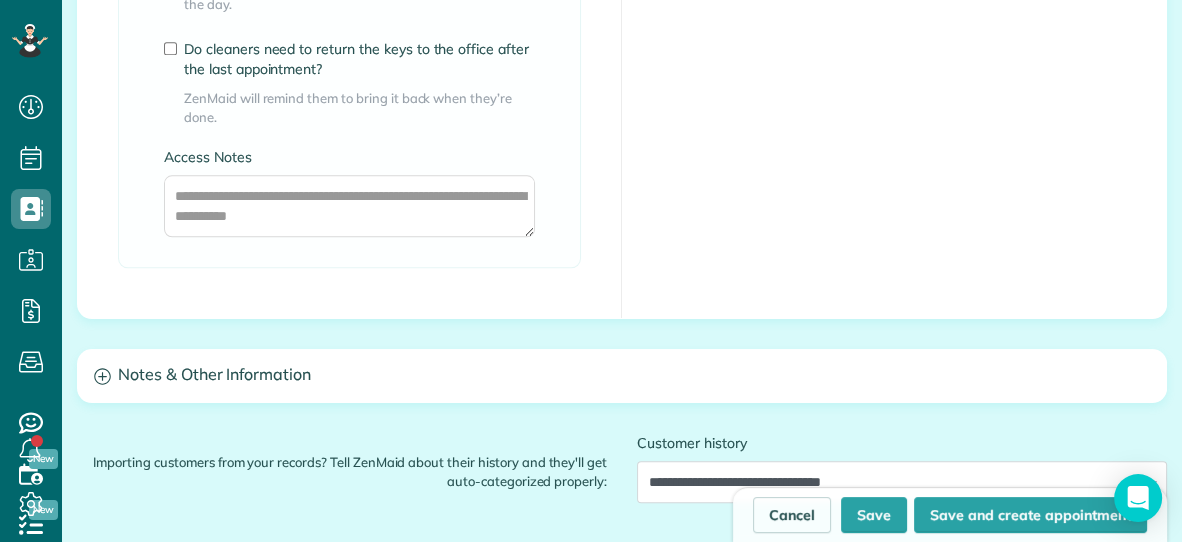 type on "*****" 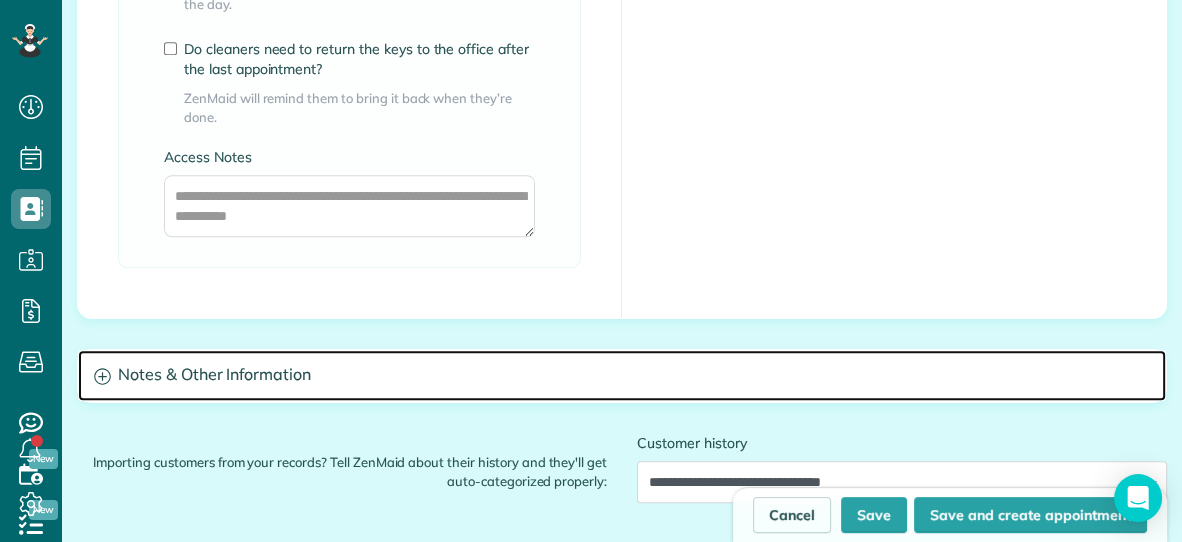 click on "Notes & Other Information" at bounding box center [622, 375] 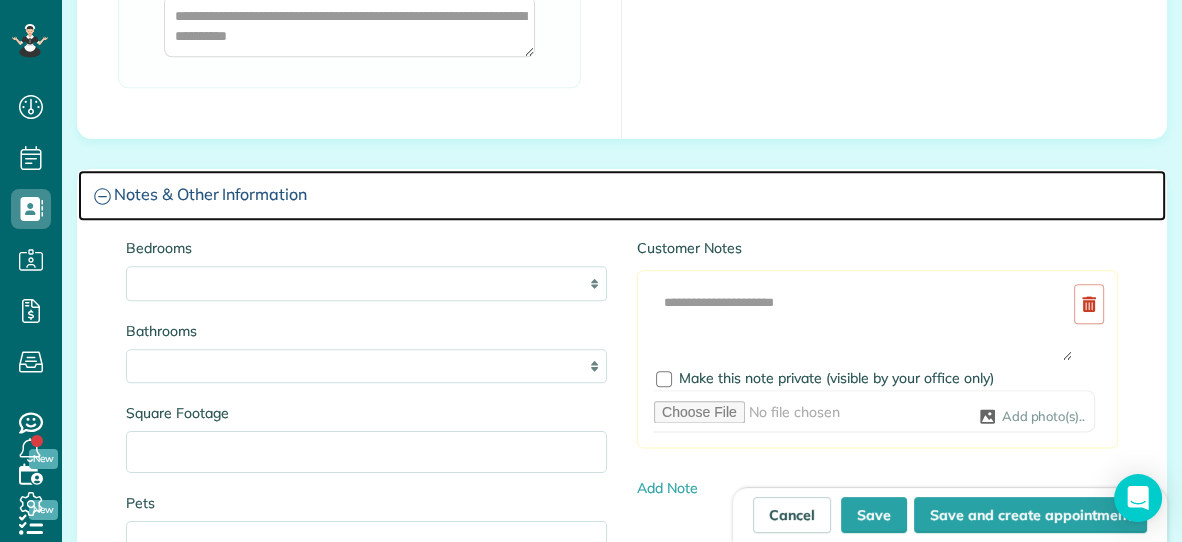 scroll, scrollTop: 2044, scrollLeft: 0, axis: vertical 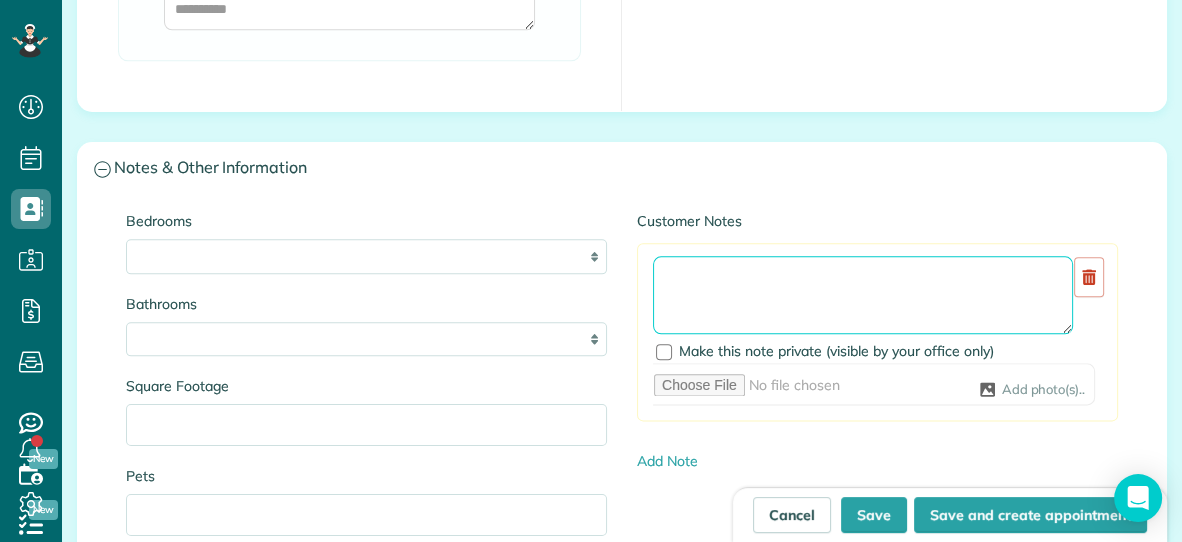 click at bounding box center (863, 295) 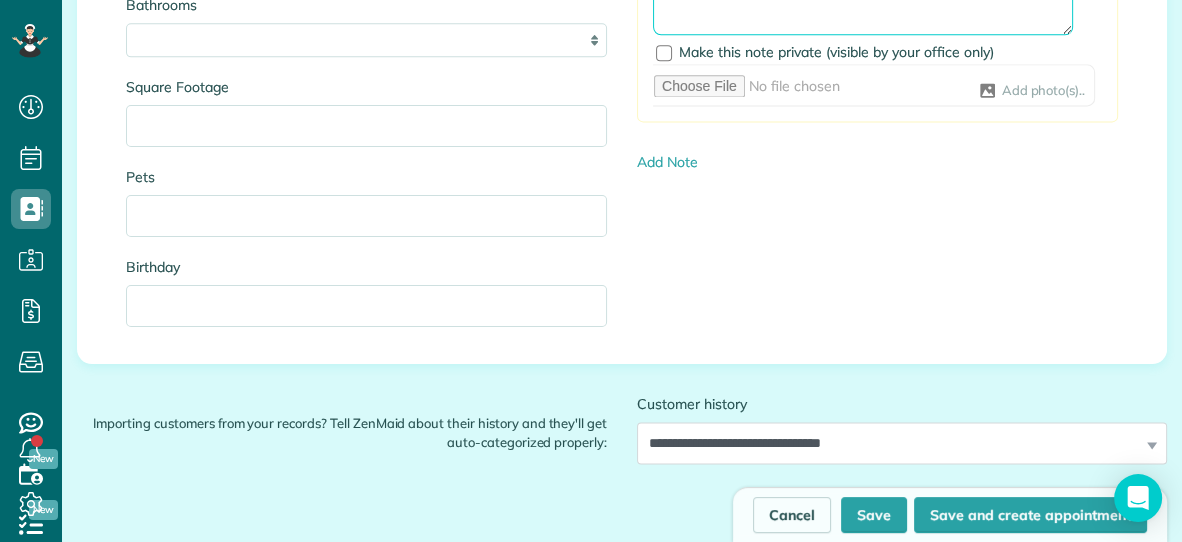 scroll, scrollTop: 2320, scrollLeft: 0, axis: vertical 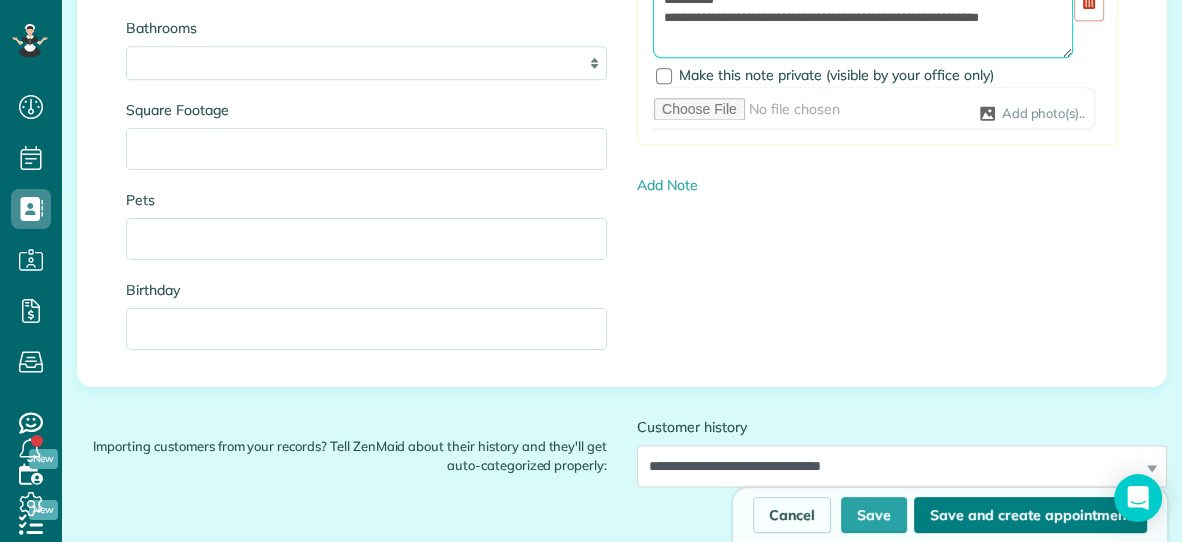 type on "**********" 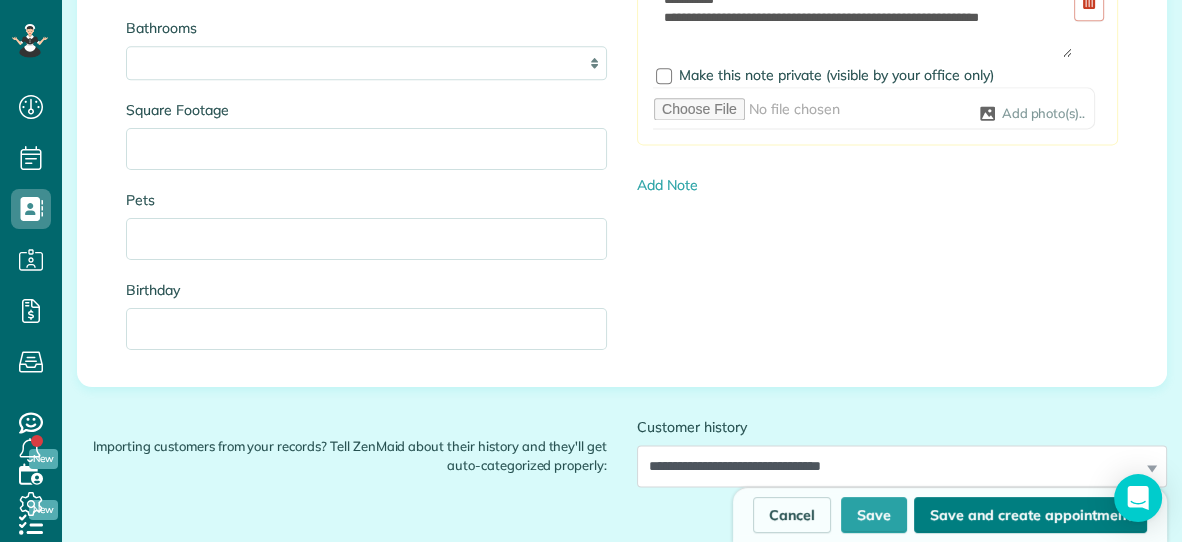 click on "Save and create appointment" at bounding box center [1030, 515] 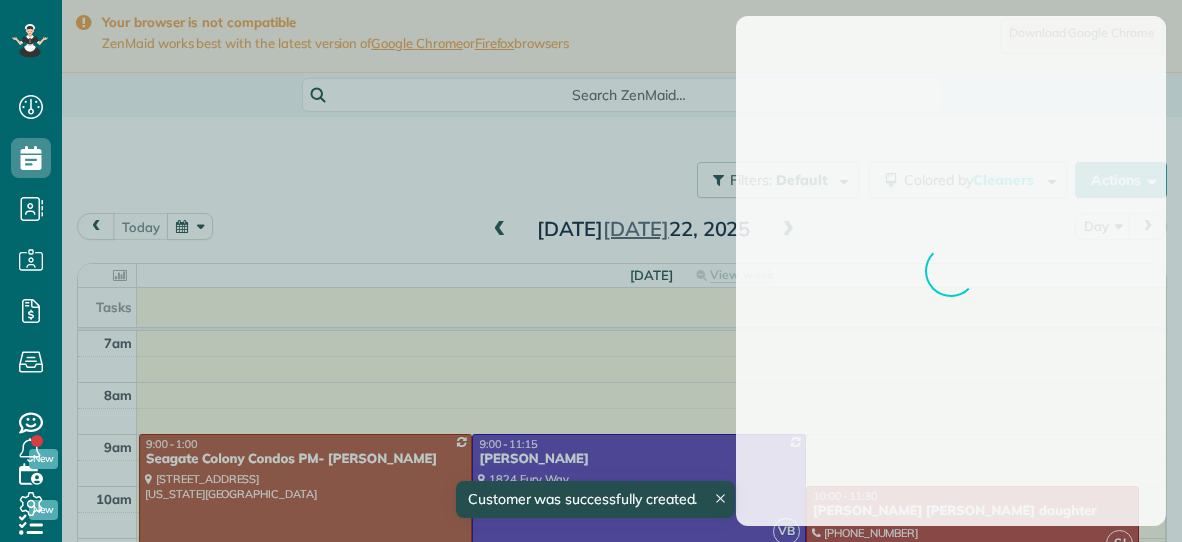 scroll, scrollTop: 0, scrollLeft: 0, axis: both 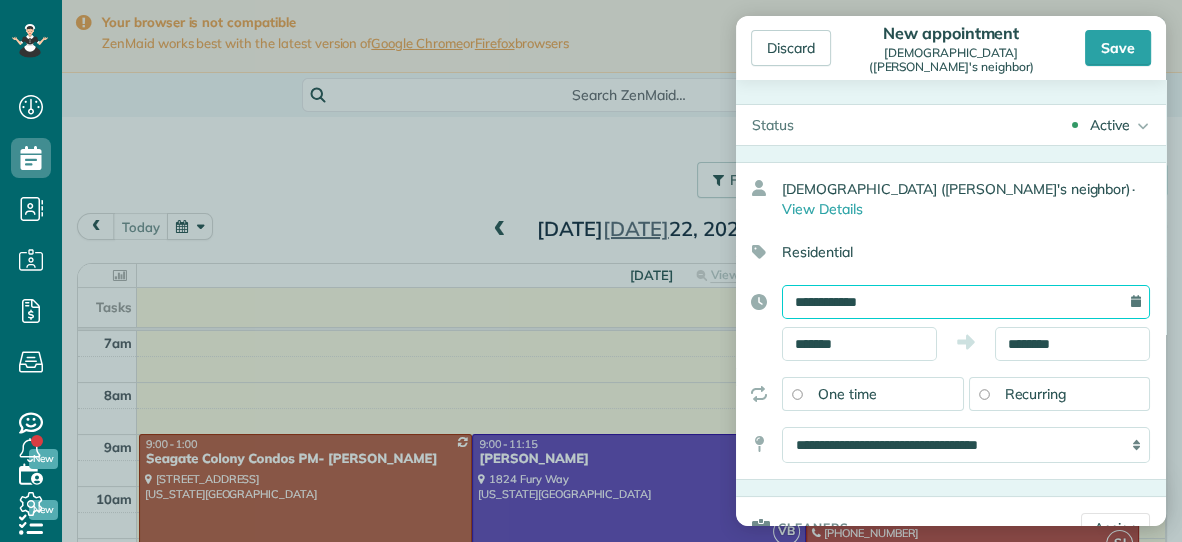 click on "**********" at bounding box center [966, 302] 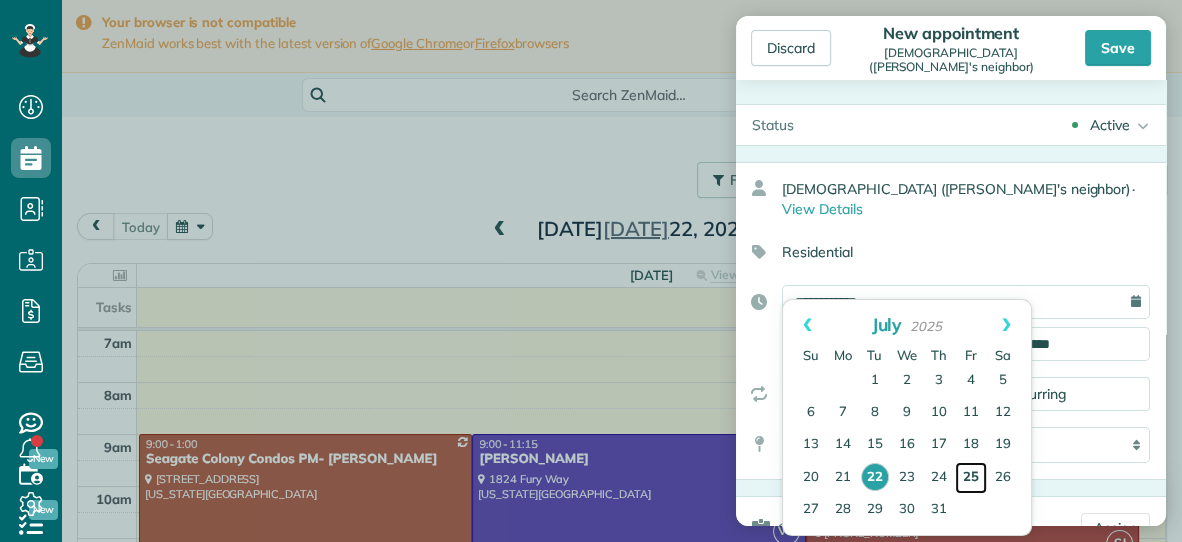 click on "25" at bounding box center (971, 478) 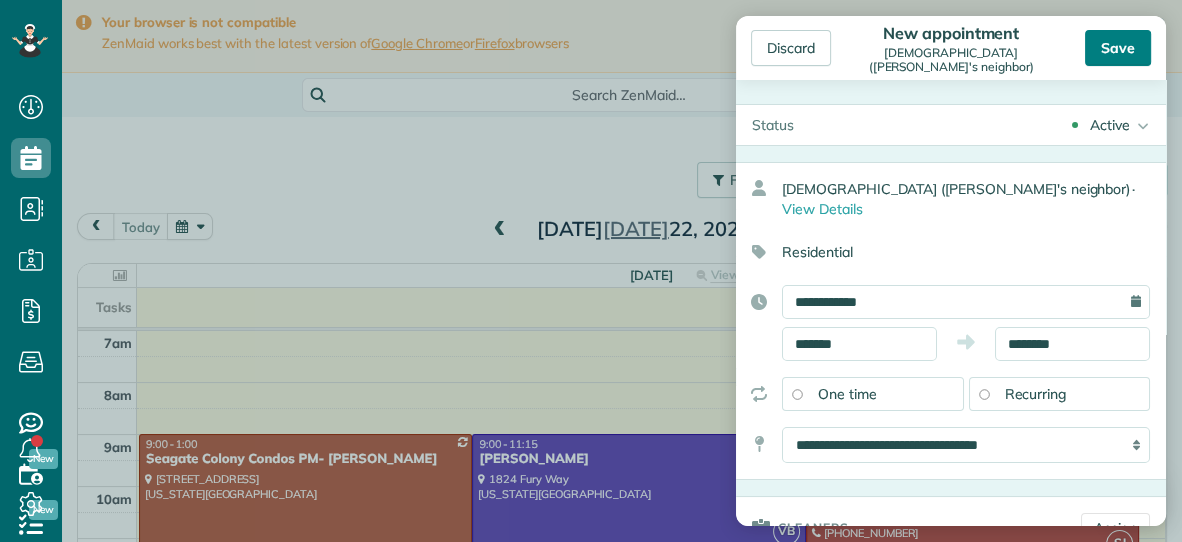 click on "Save" at bounding box center (1118, 48) 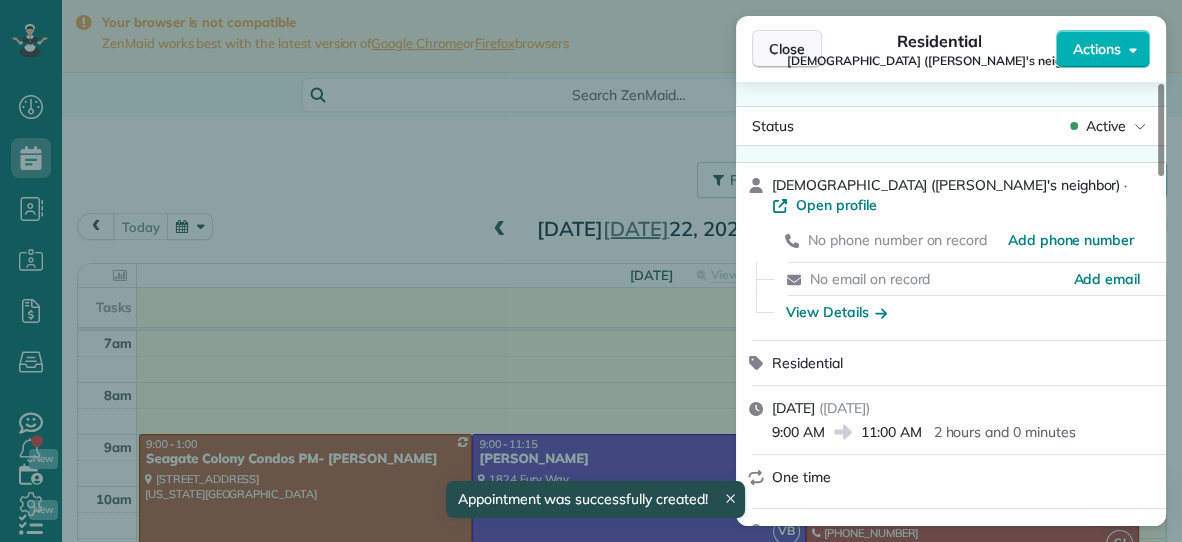 click on "Close" at bounding box center (787, 49) 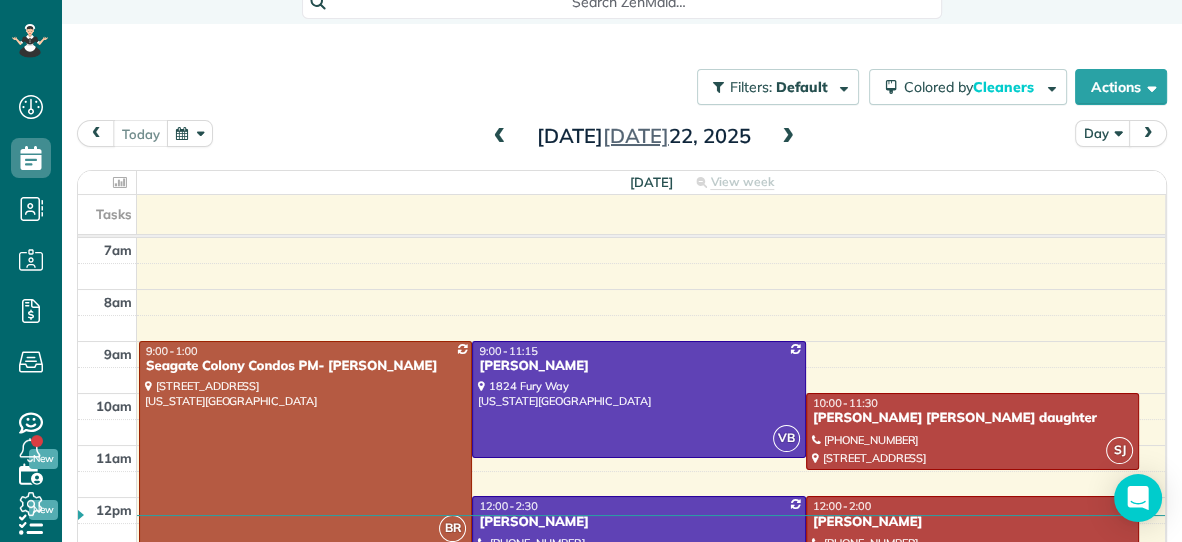 scroll, scrollTop: 128, scrollLeft: 0, axis: vertical 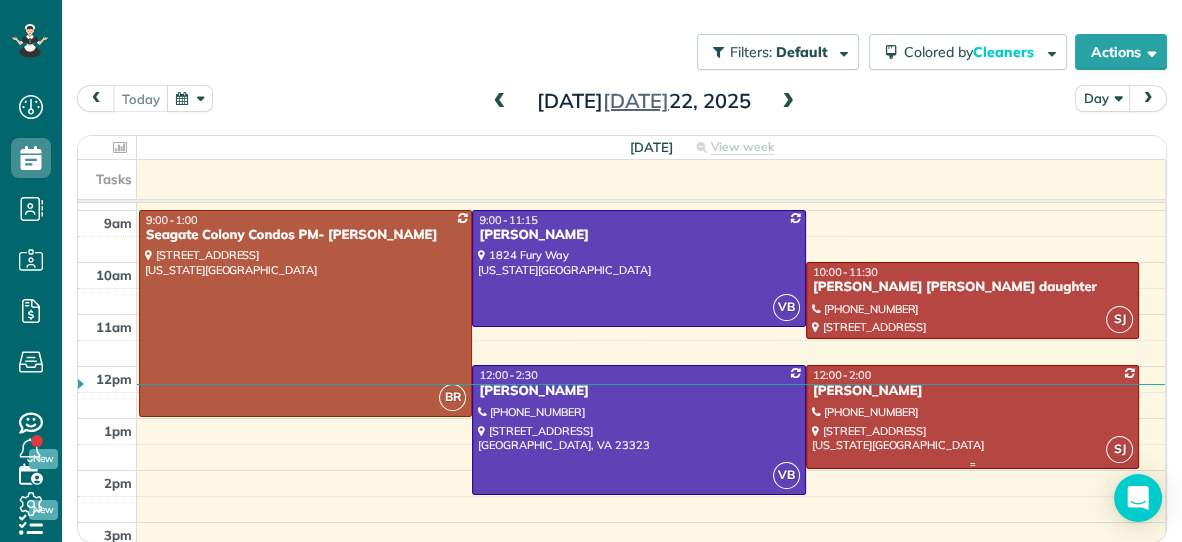 click at bounding box center [972, 416] 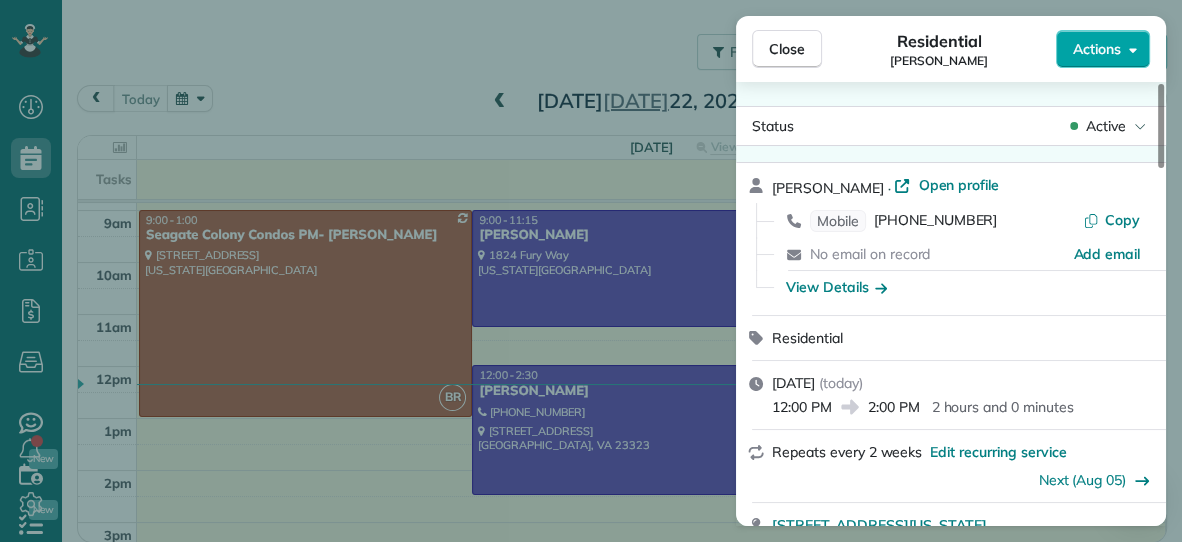 click on "Actions" at bounding box center [1097, 49] 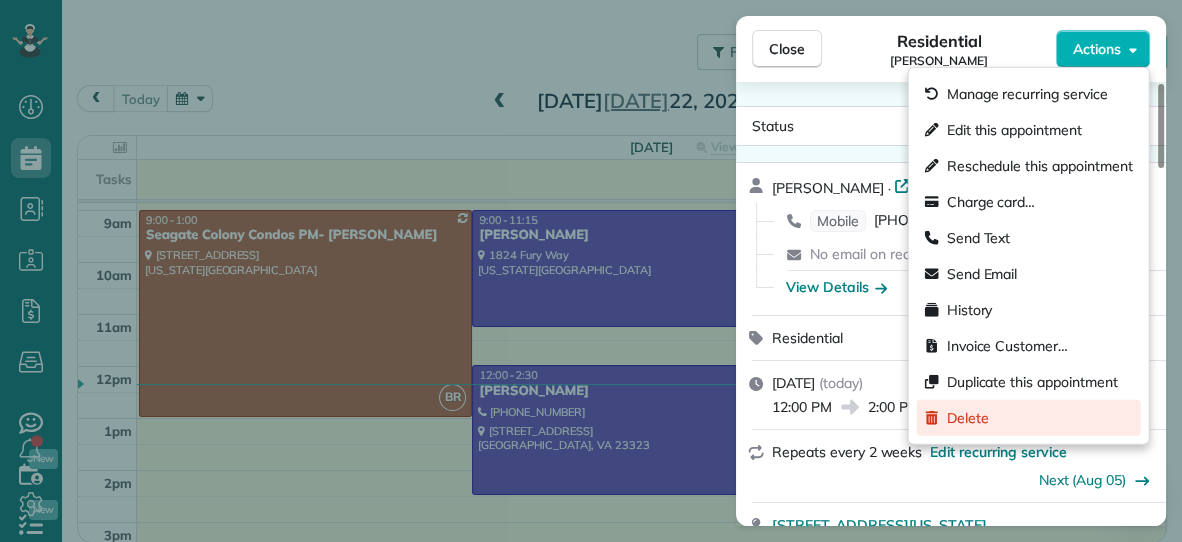 click on "Delete" at bounding box center [968, 418] 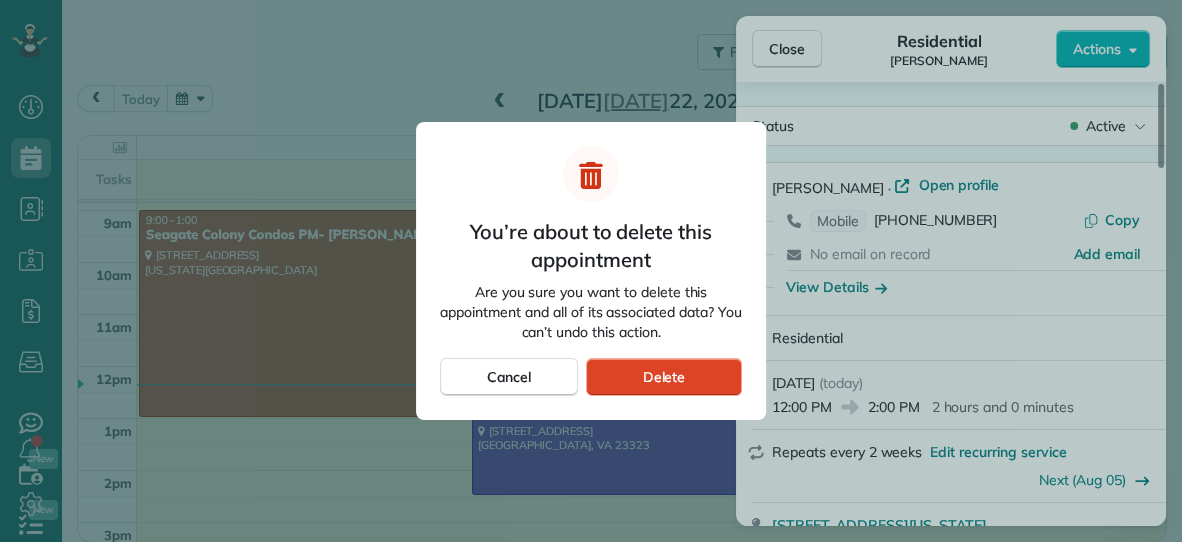 click on "Delete" at bounding box center (664, 377) 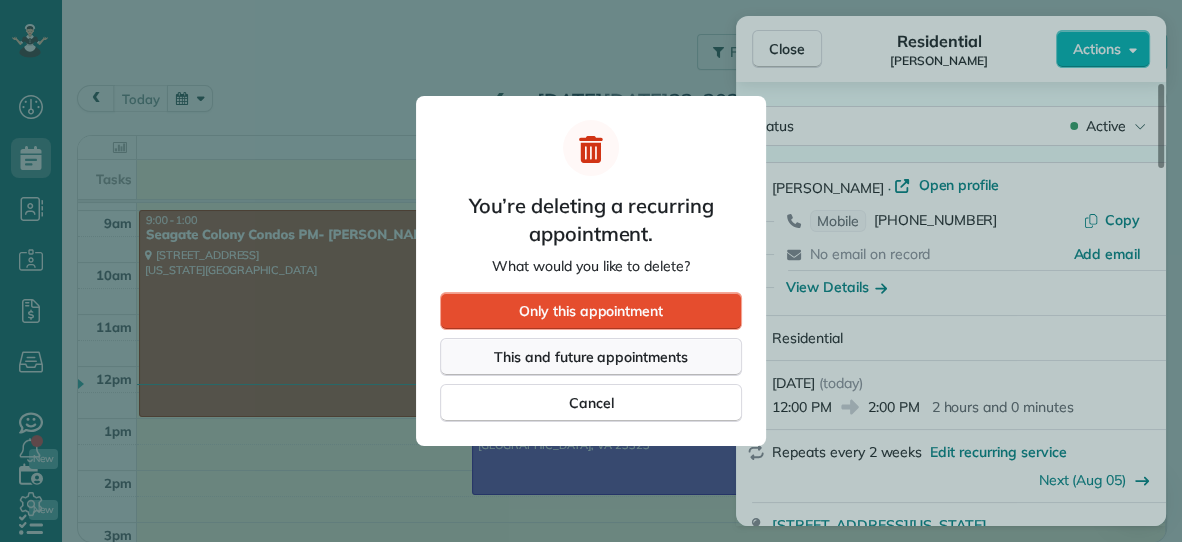 click on "This and future appointments" at bounding box center (591, 357) 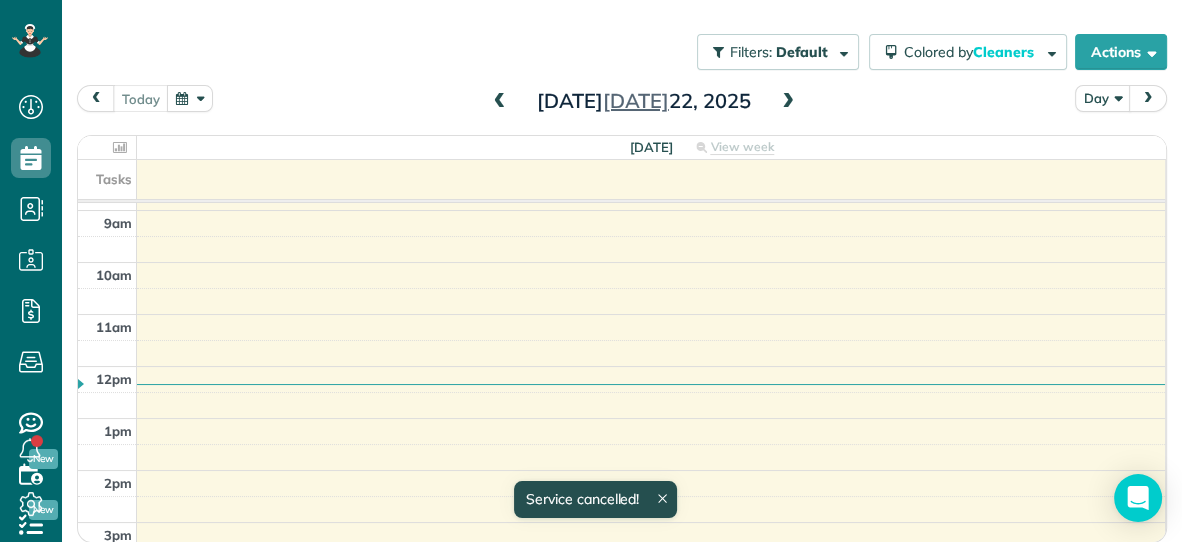 scroll, scrollTop: 127, scrollLeft: 0, axis: vertical 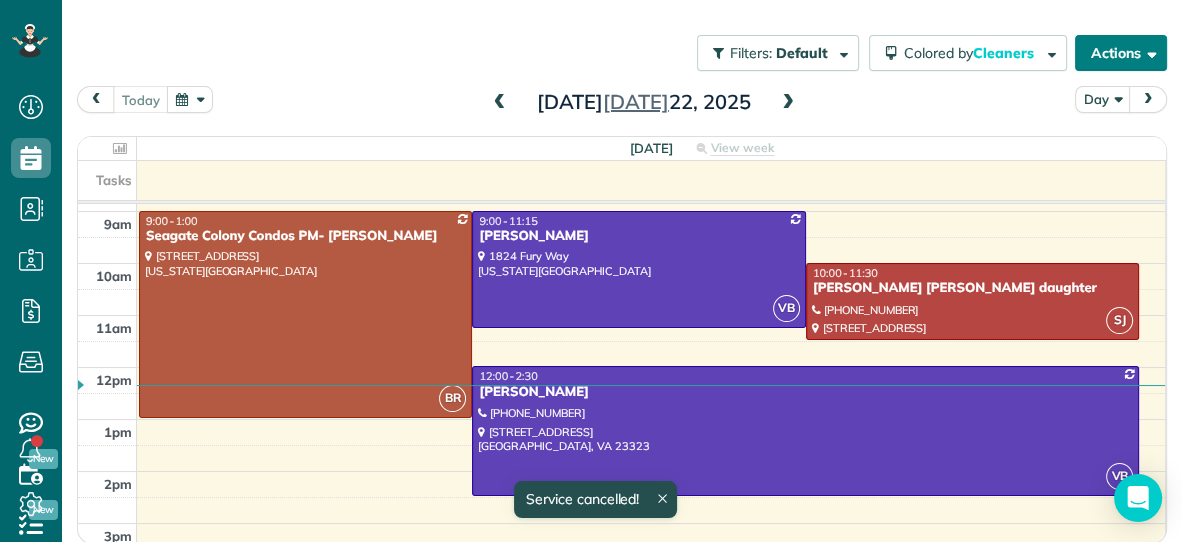click on "Actions" at bounding box center [1121, 53] 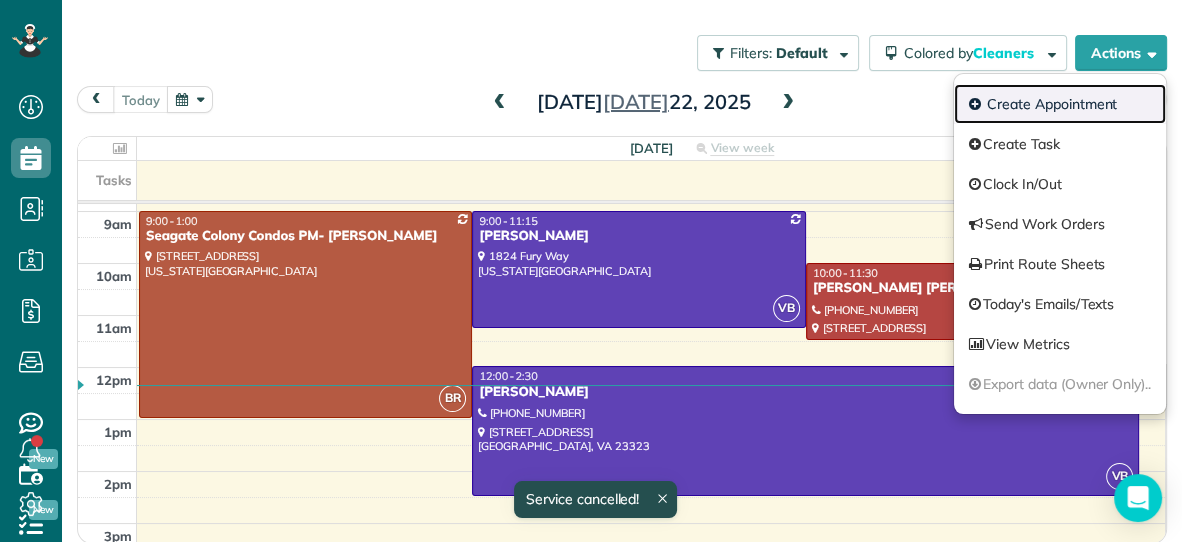 click on "Create Appointment" at bounding box center [1060, 104] 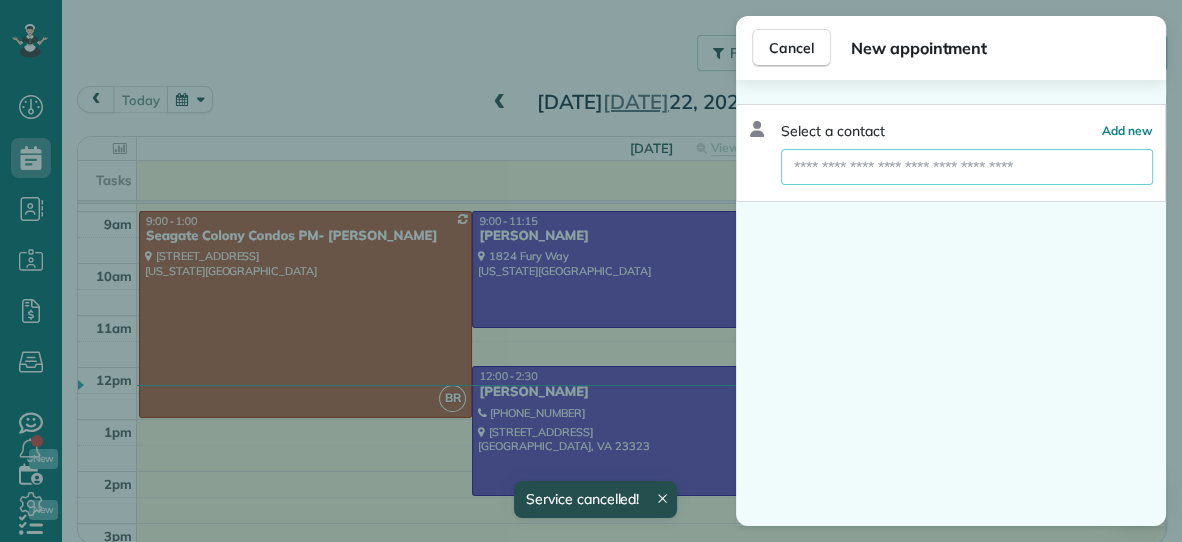 click at bounding box center (967, 167) 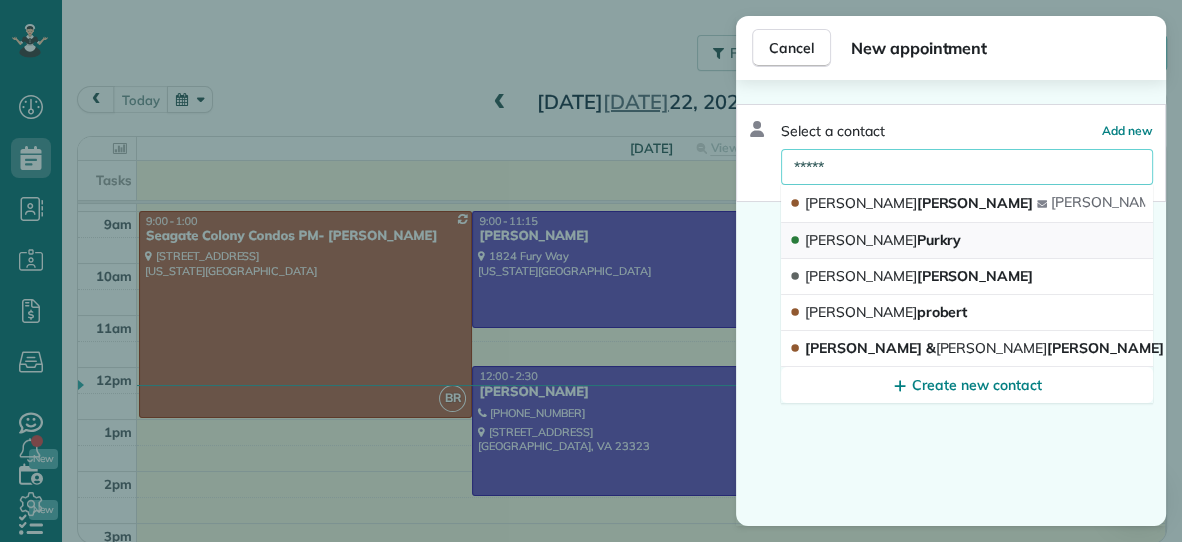 type on "*****" 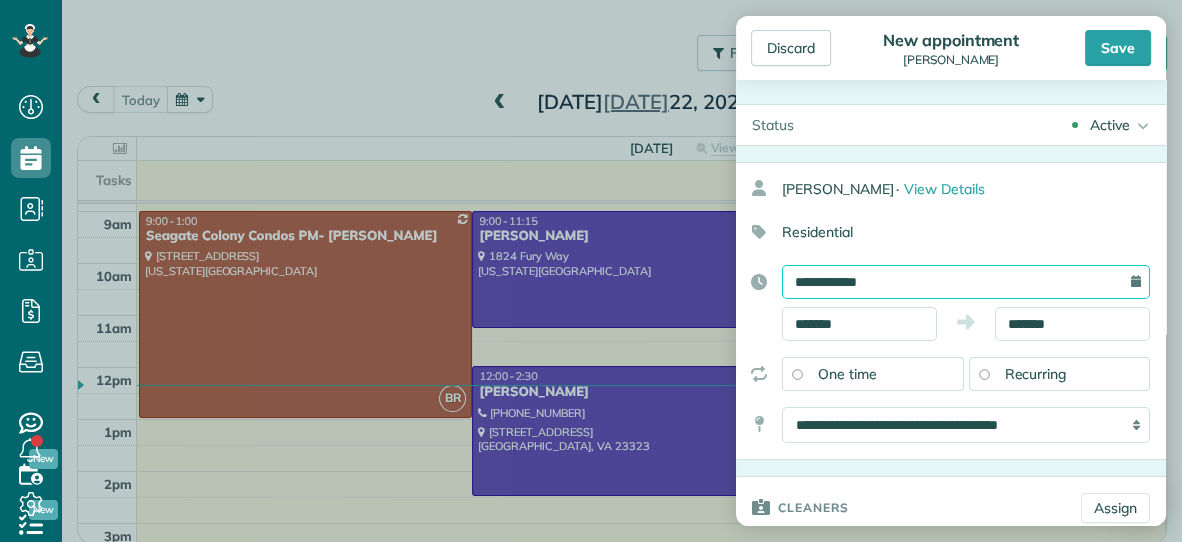 click on "**********" at bounding box center [966, 282] 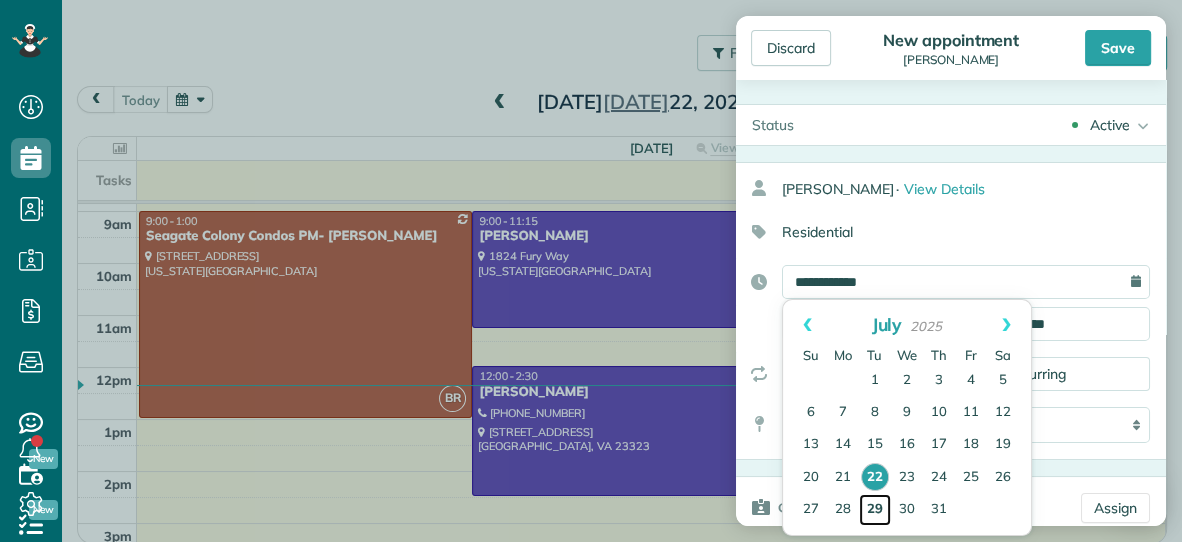 click on "29" at bounding box center (875, 510) 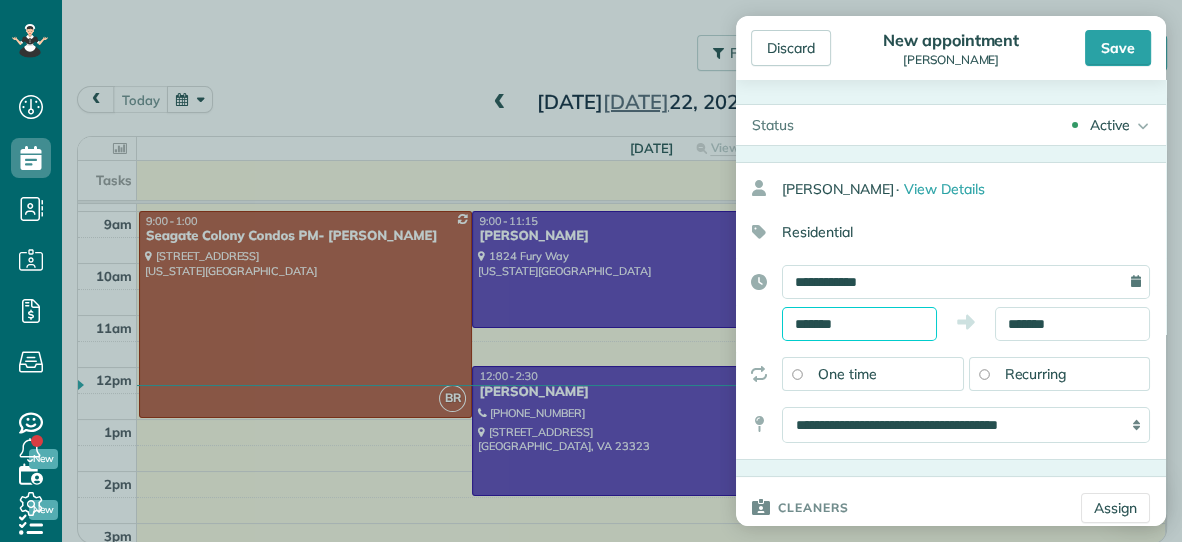 click on "*******" at bounding box center [859, 324] 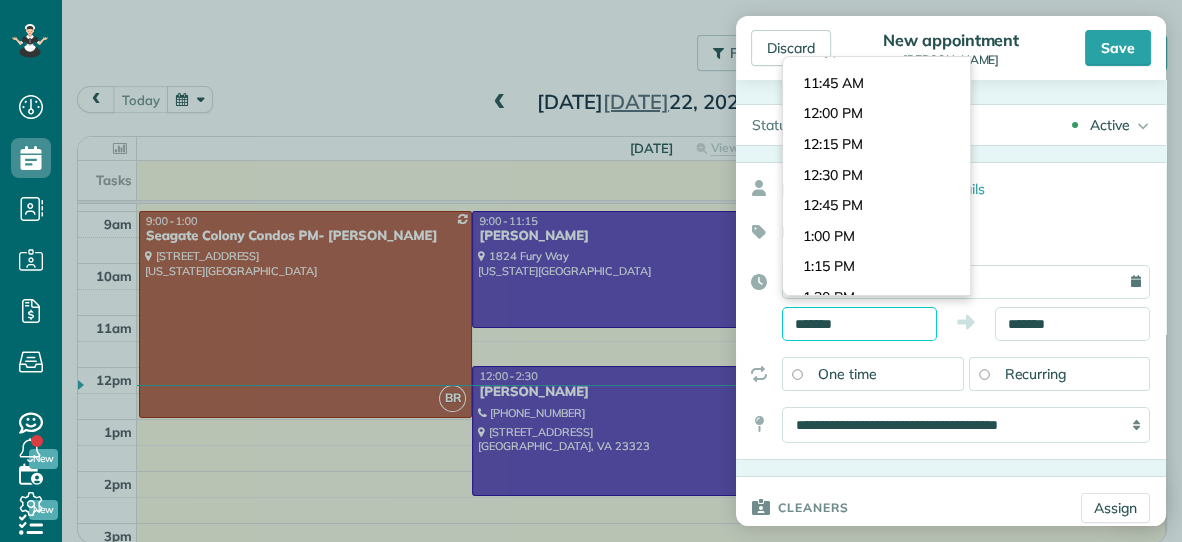scroll, scrollTop: 1388, scrollLeft: 0, axis: vertical 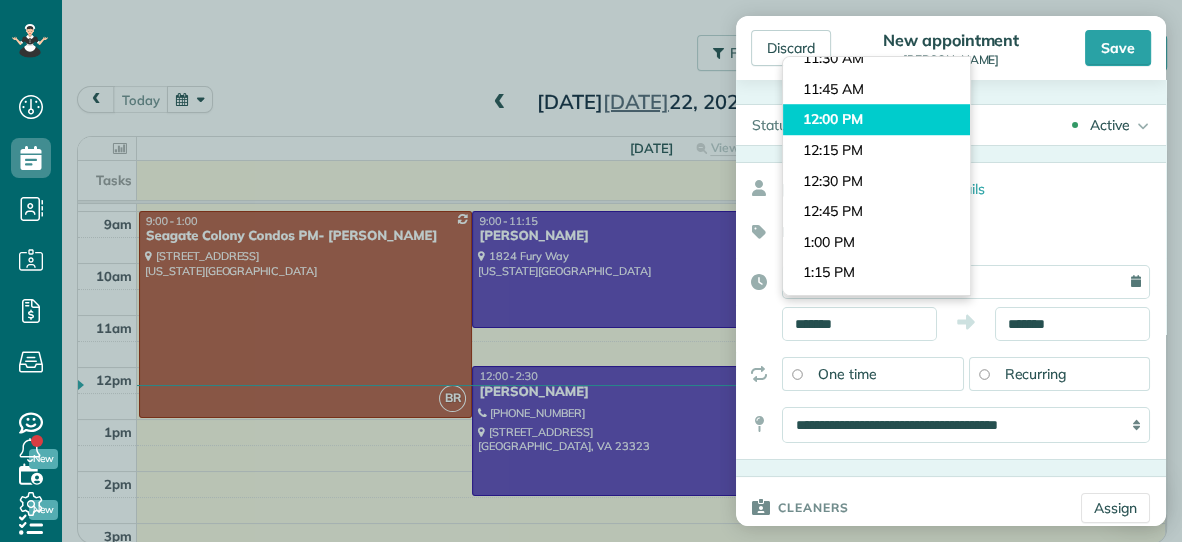 click on "Dashboard
Scheduling
Calendar View
List View
Dispatch View - Weekly scheduling (Beta)" at bounding box center (591, 271) 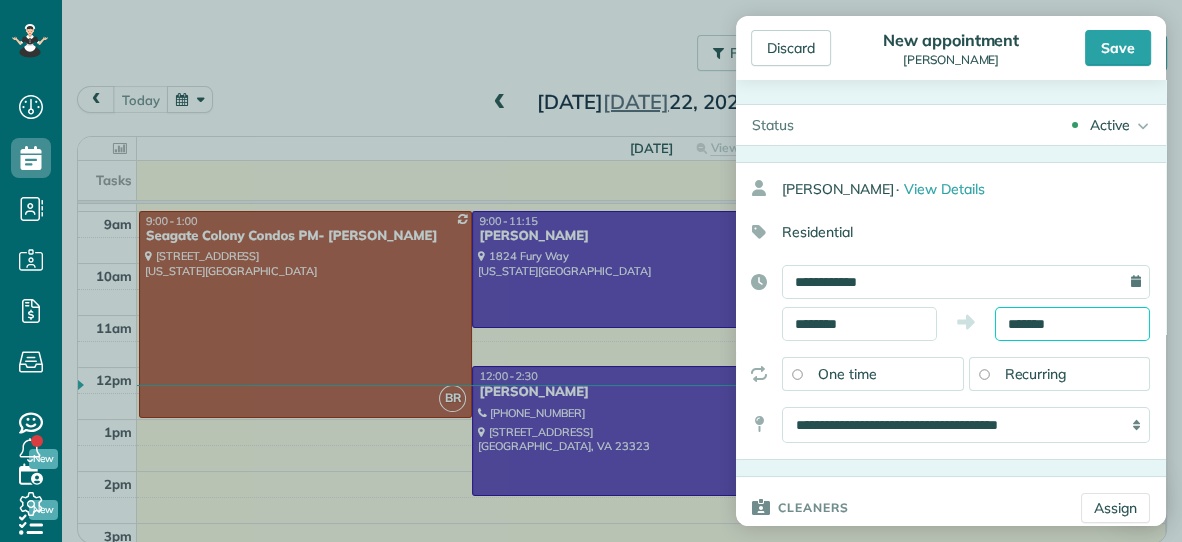 click on "*******" at bounding box center (1072, 324) 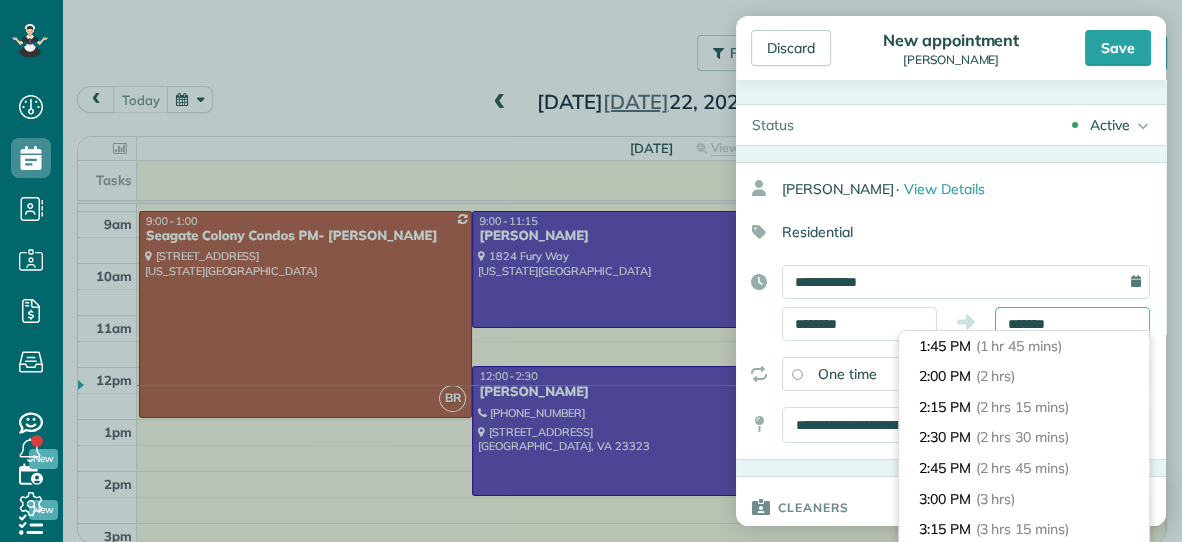 scroll, scrollTop: 213, scrollLeft: 0, axis: vertical 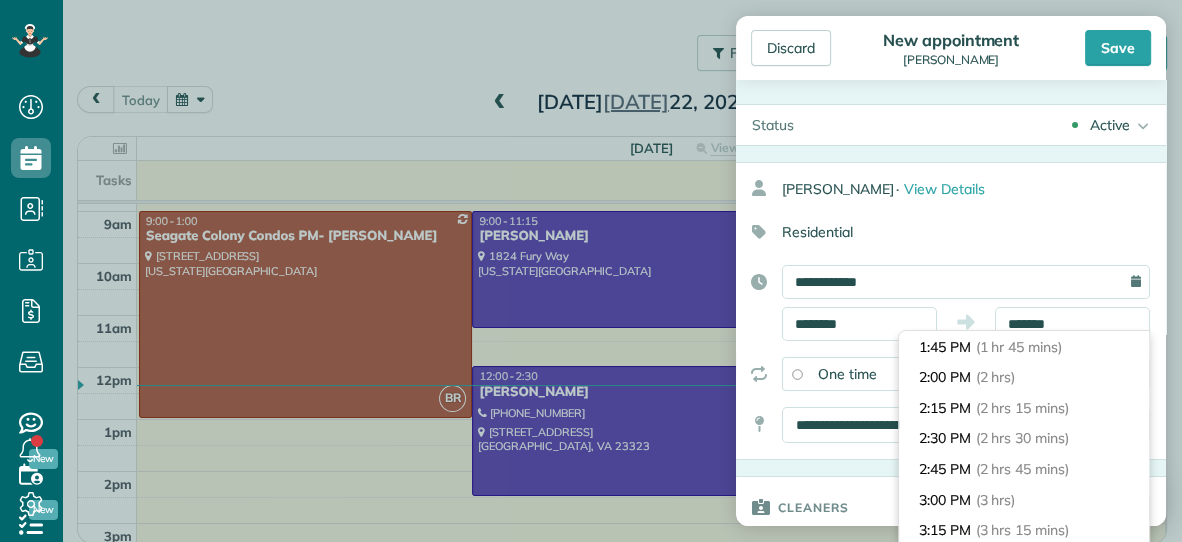 click on "2:00 PM  (2 hrs)" at bounding box center (1024, 377) 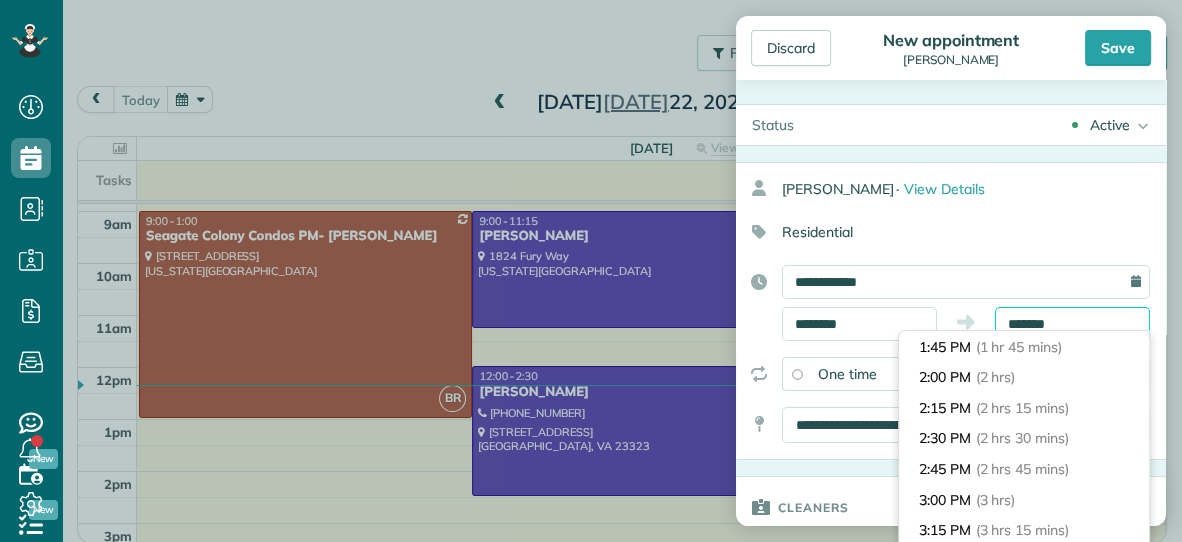 type on "*******" 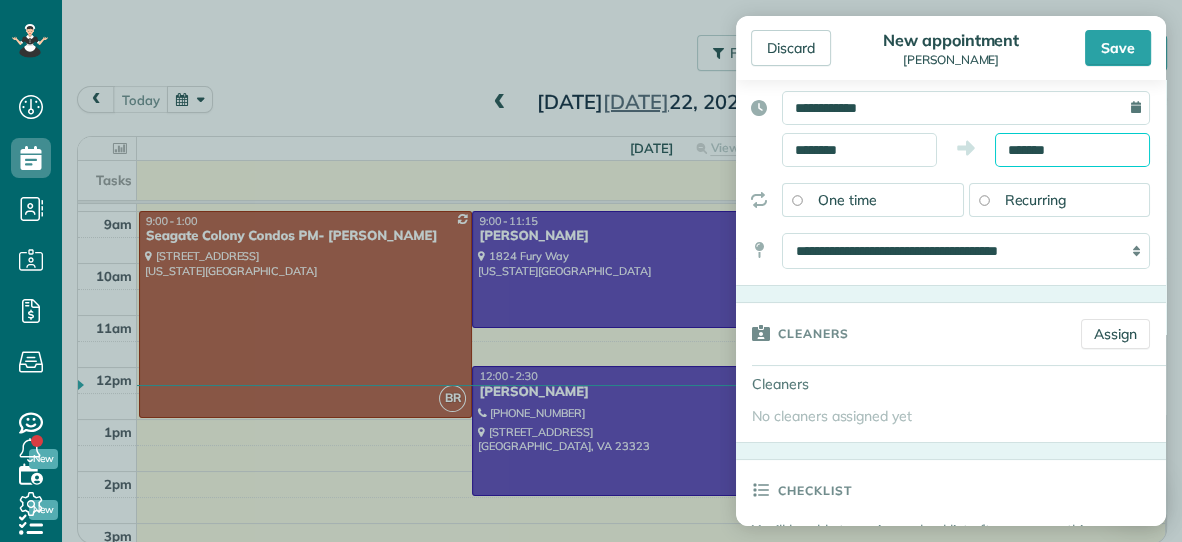 scroll, scrollTop: 176, scrollLeft: 0, axis: vertical 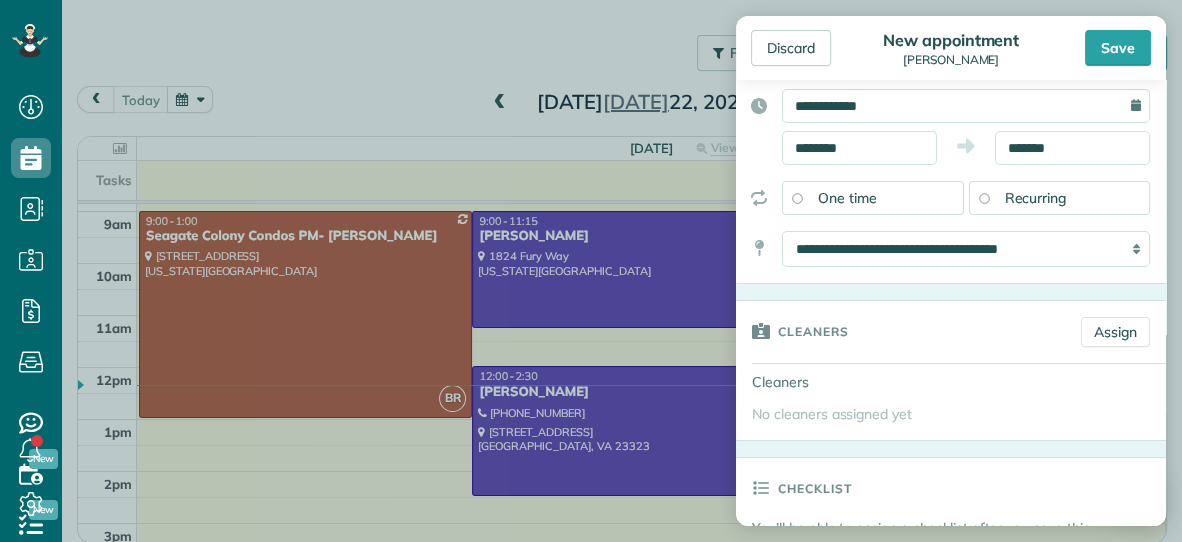 click on "Recurring" at bounding box center (1036, 198) 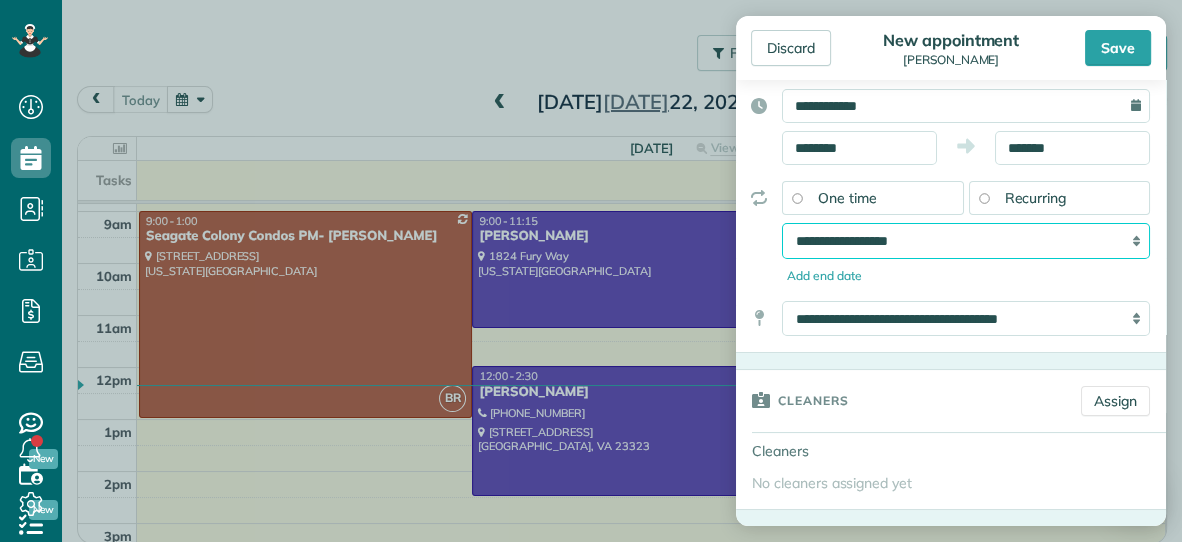 click on "**********" at bounding box center [966, 241] 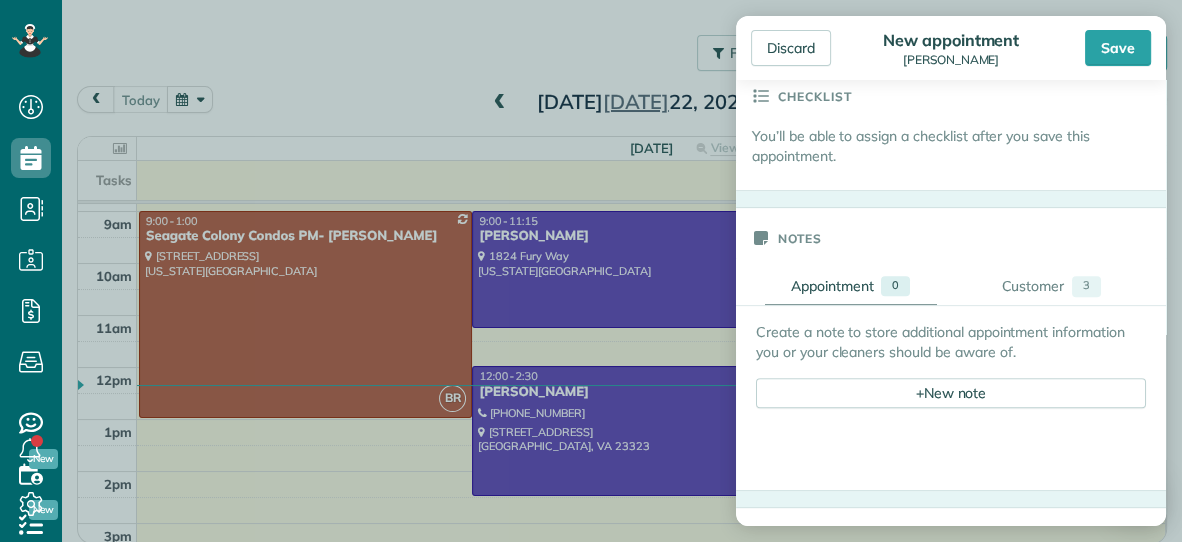 scroll, scrollTop: 937, scrollLeft: 0, axis: vertical 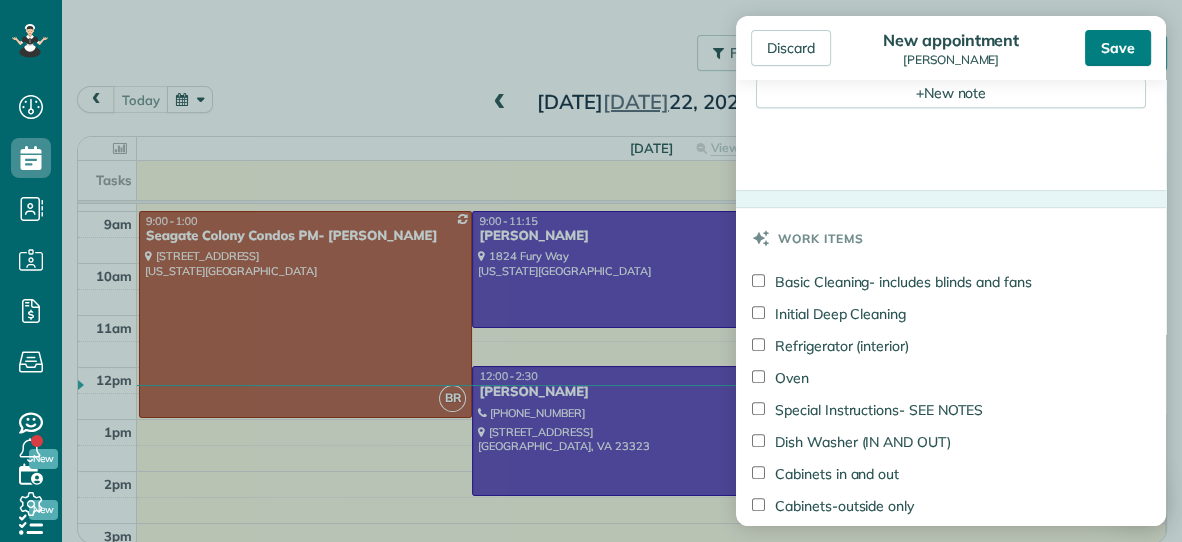 click on "Save" at bounding box center (1118, 48) 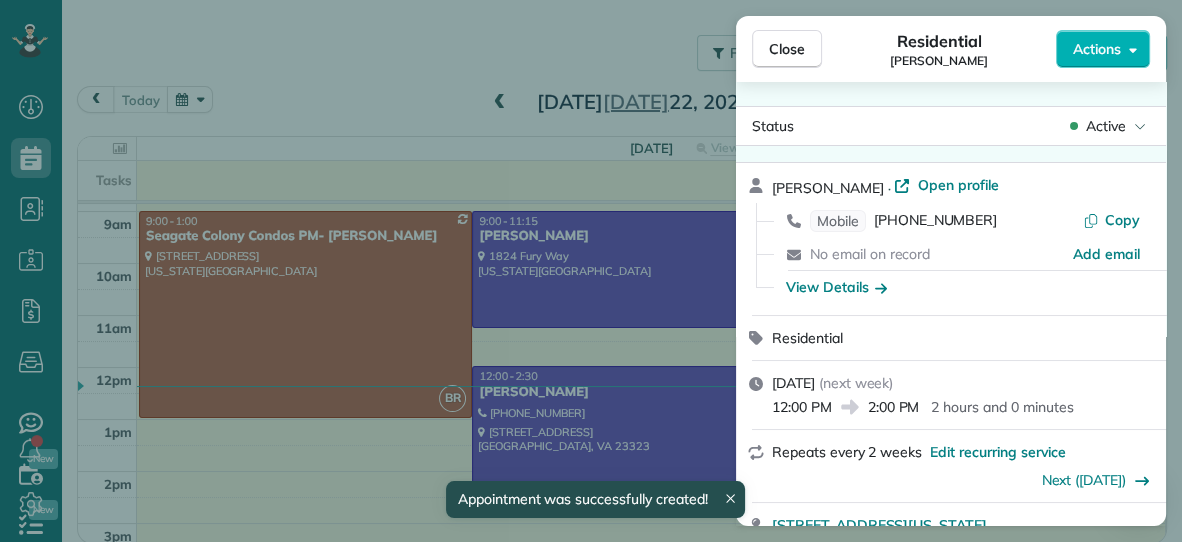 click on "Close" at bounding box center [787, 49] 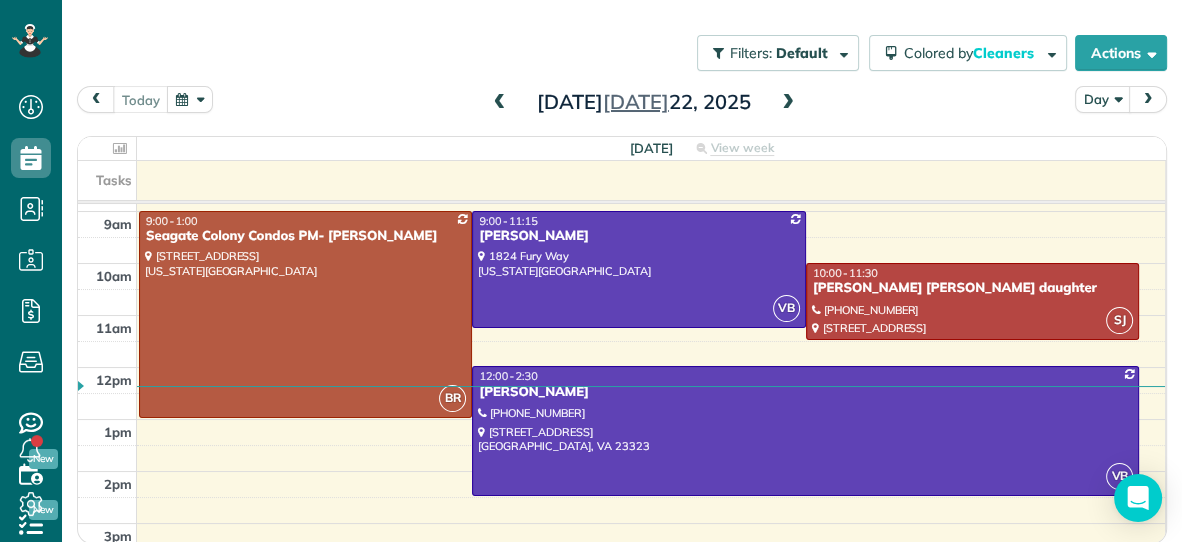 click at bounding box center [788, 103] 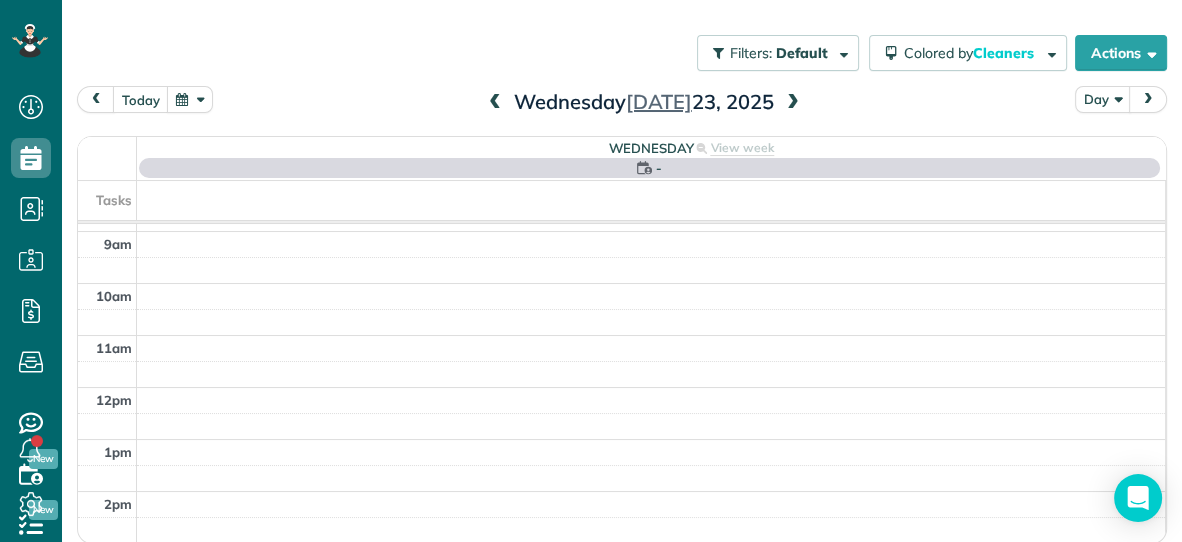 scroll, scrollTop: 0, scrollLeft: 0, axis: both 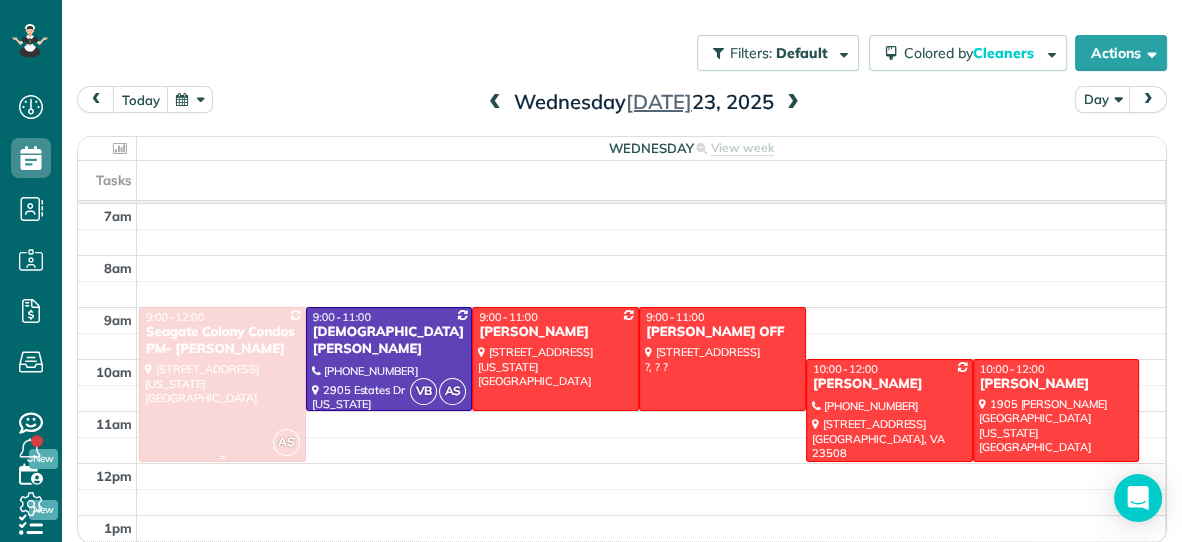 click on "Seagate Colony Condos PM- [PERSON_NAME]" at bounding box center [222, 341] 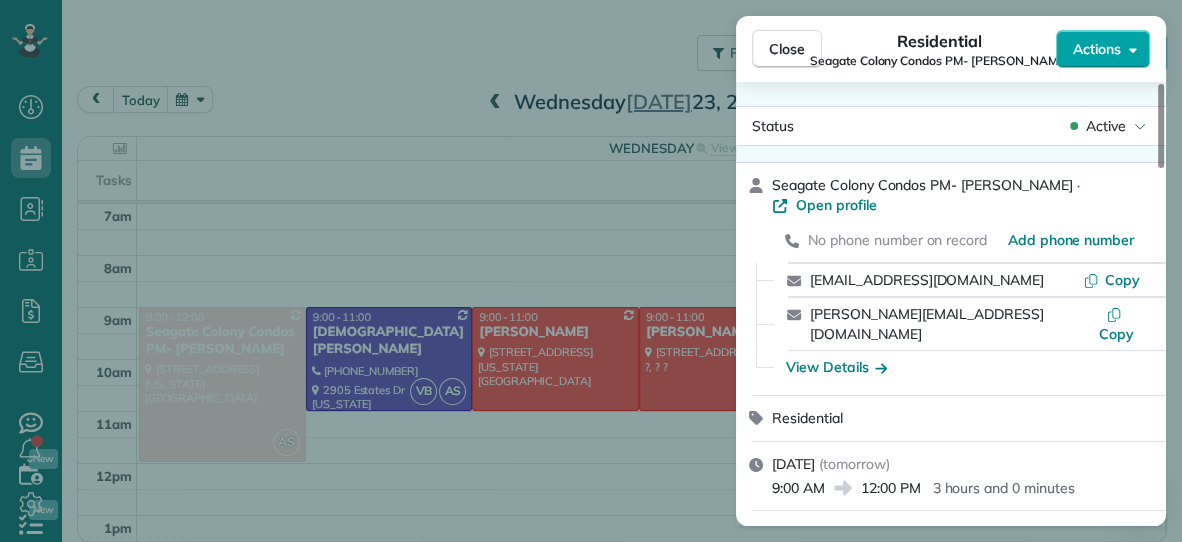 click on "Actions" at bounding box center [1097, 49] 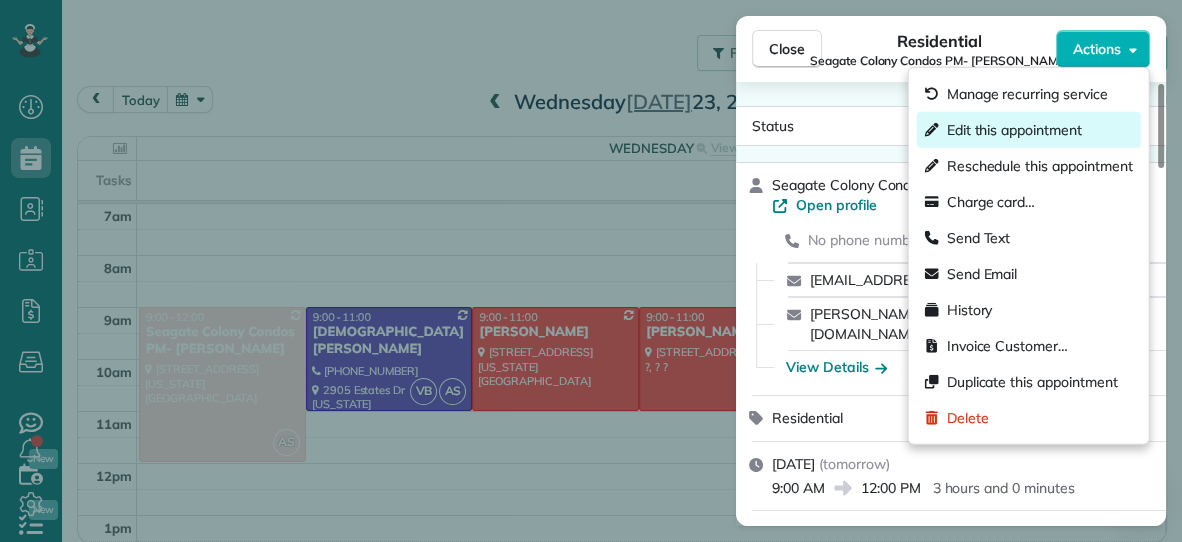 click on "Edit this appointment" at bounding box center (1014, 130) 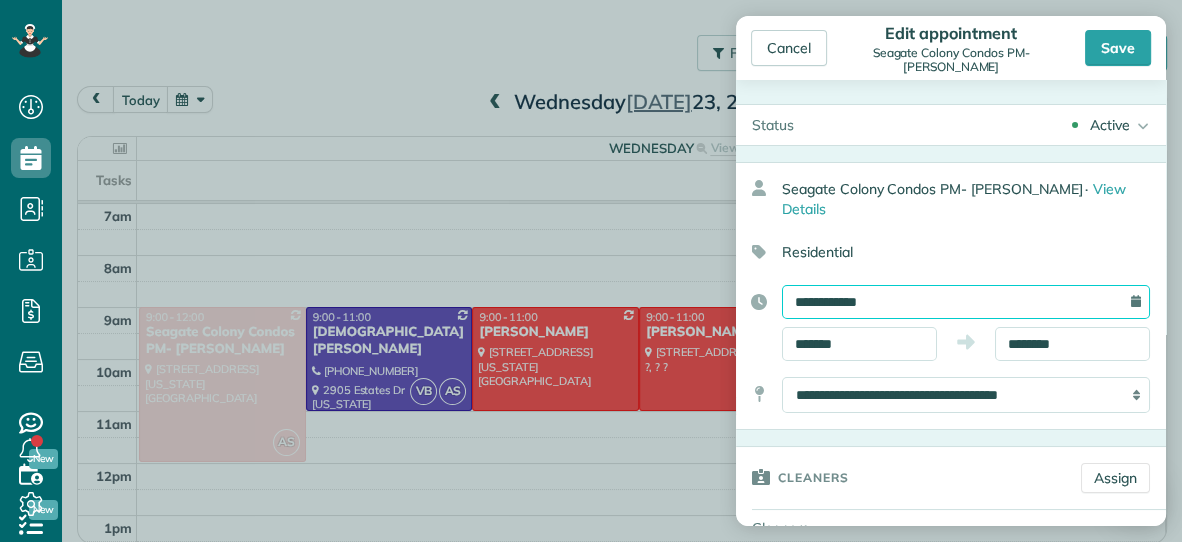 click on "**********" at bounding box center (966, 302) 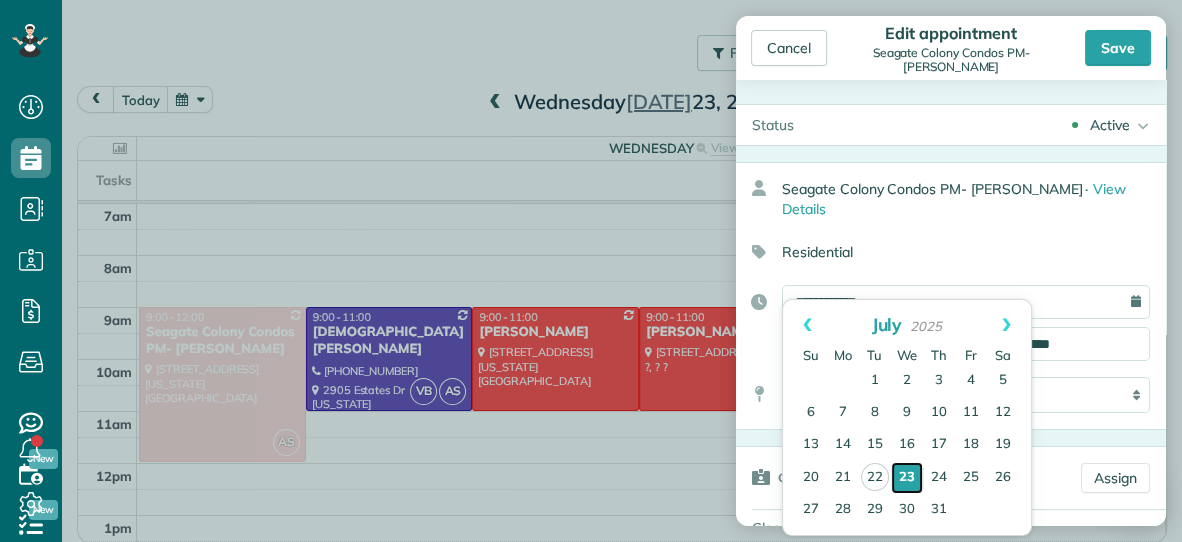 click on "23" at bounding box center (907, 478) 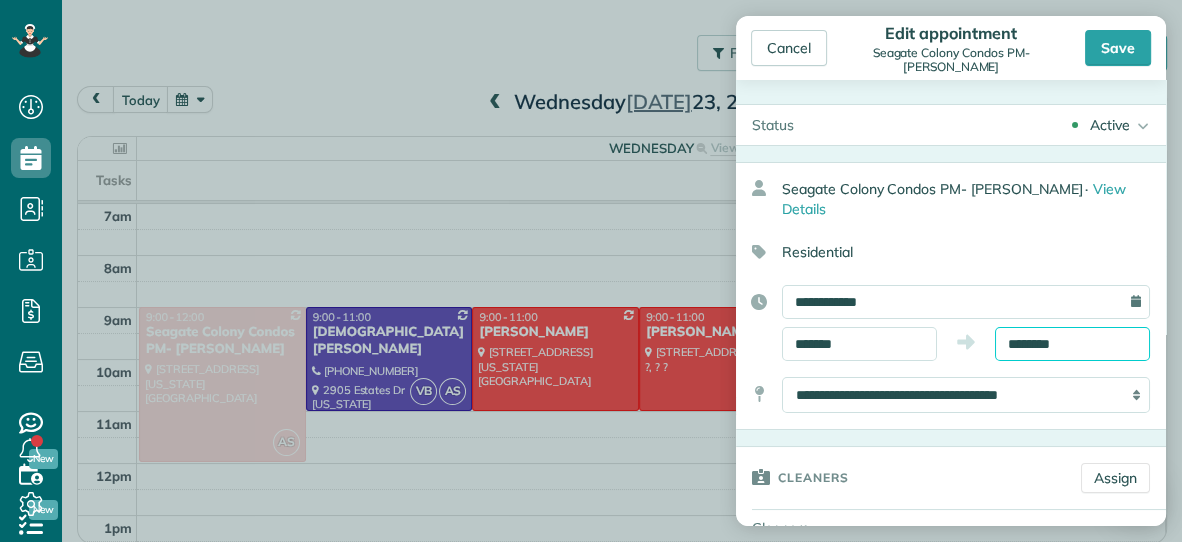 click on "********" at bounding box center [1072, 344] 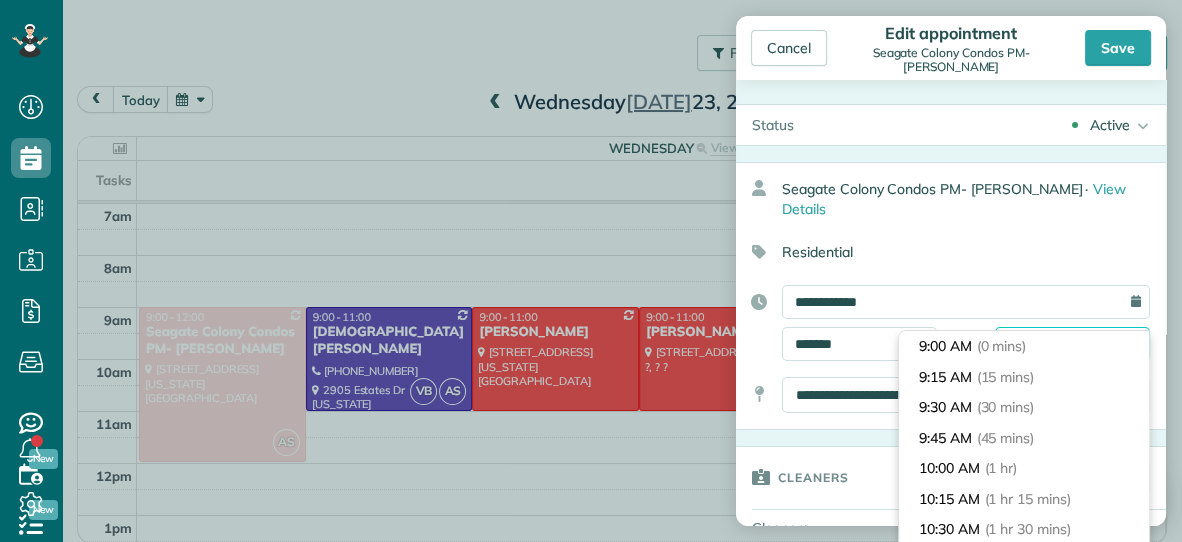scroll, scrollTop: 334, scrollLeft: 0, axis: vertical 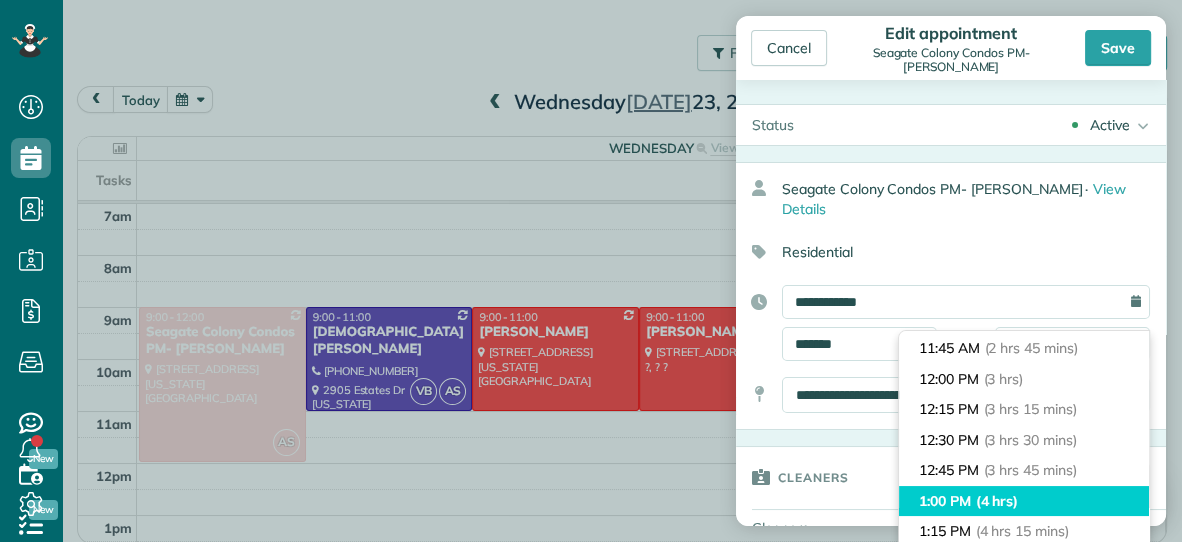 click on "(4 hrs)" at bounding box center [997, 501] 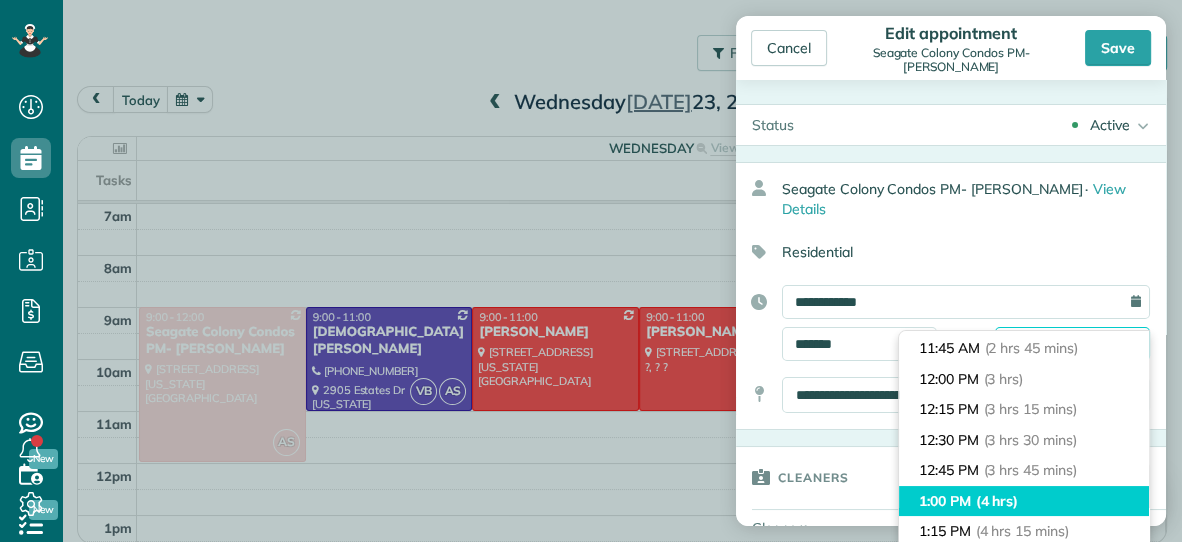 type on "*******" 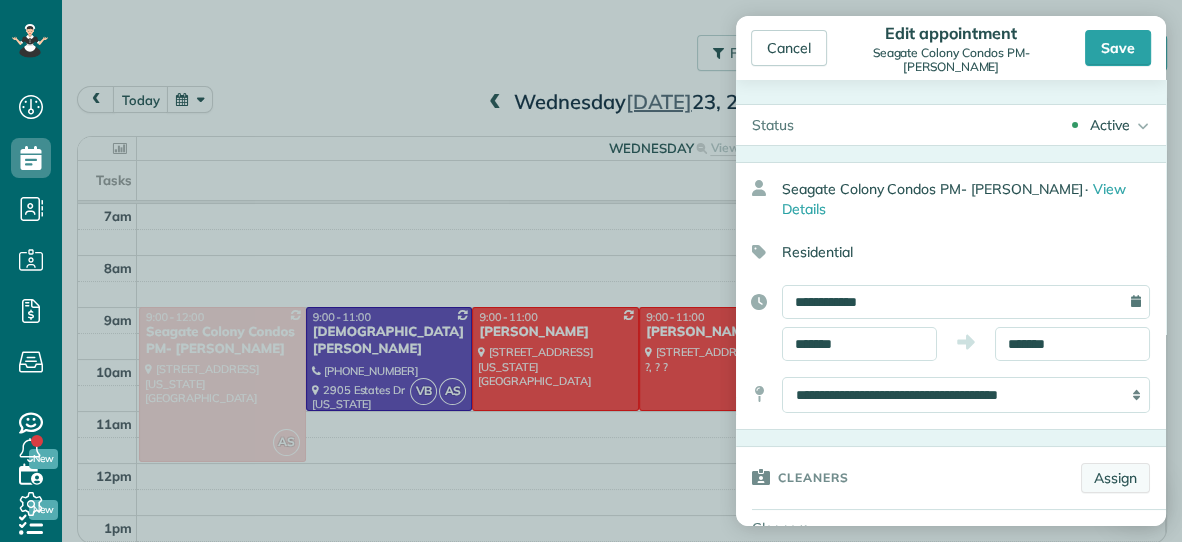 click on "Assign" at bounding box center (1115, 478) 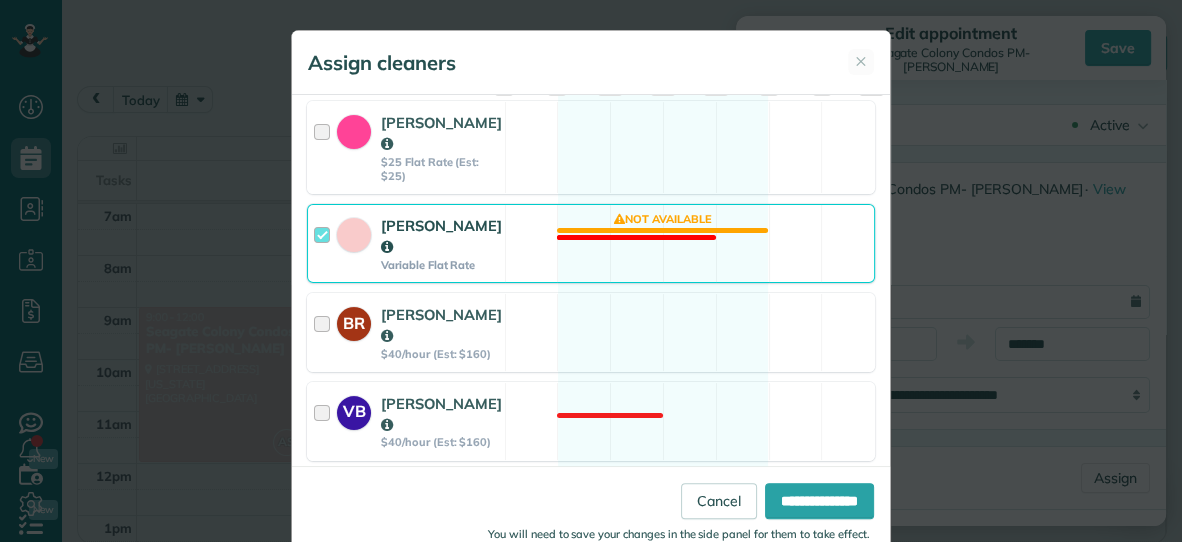 scroll, scrollTop: 268, scrollLeft: 0, axis: vertical 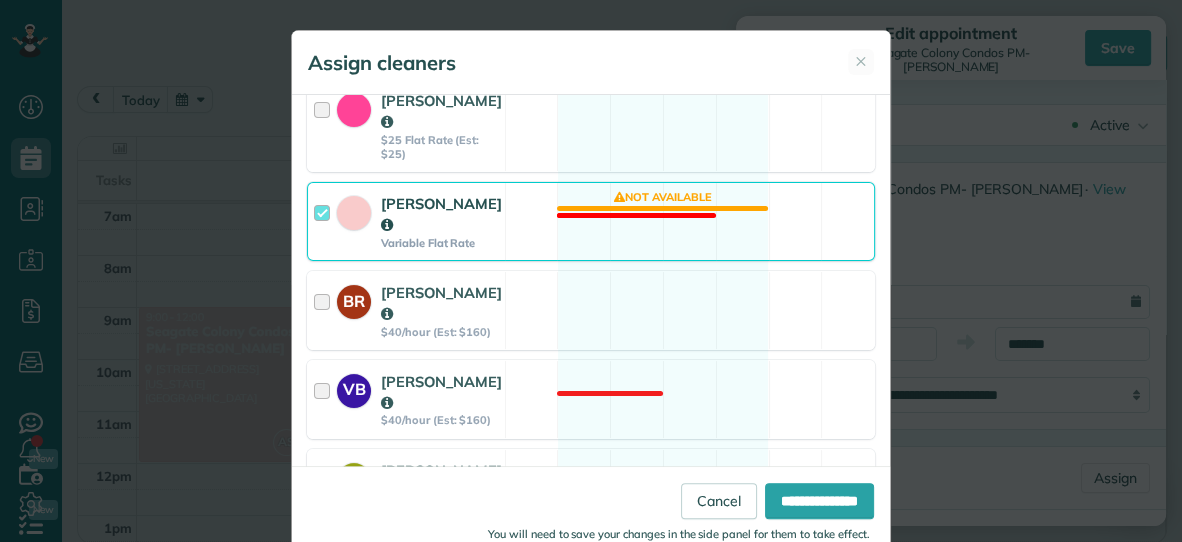 click on "[PERSON_NAME]
Variable Flat Rate
Not available" at bounding box center [591, 221] 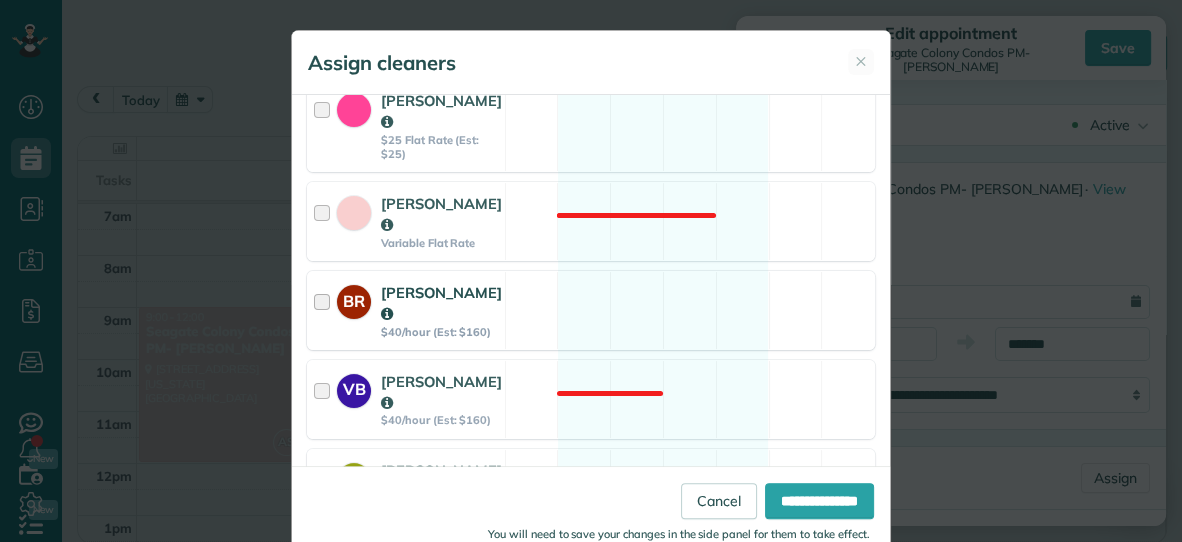 click on "BR
[PERSON_NAME]
$40/hour (Est: $160)
Available" at bounding box center [591, 310] 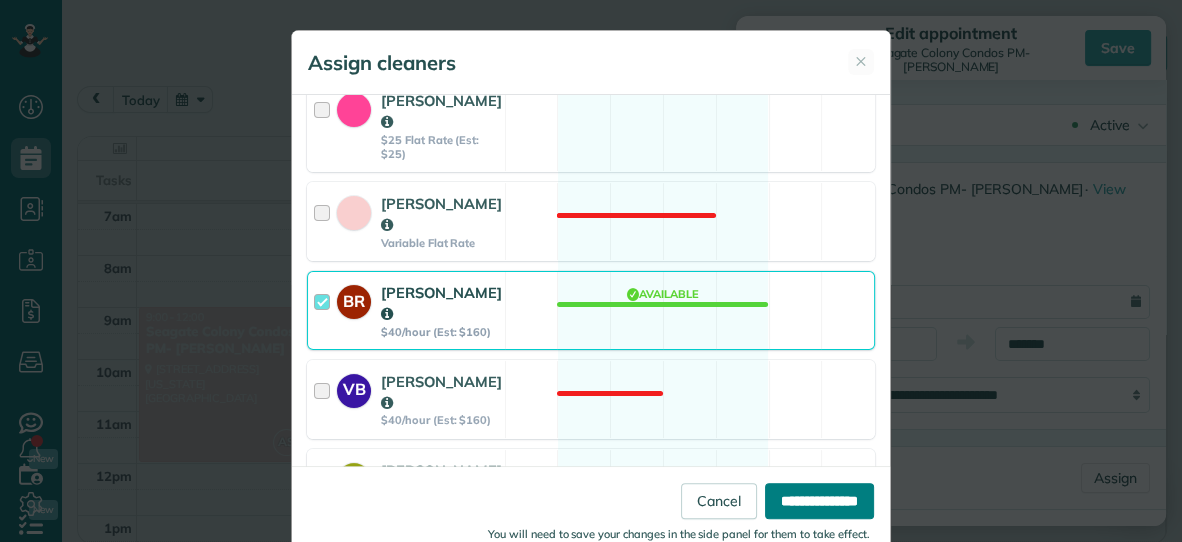 click on "**********" at bounding box center [819, 501] 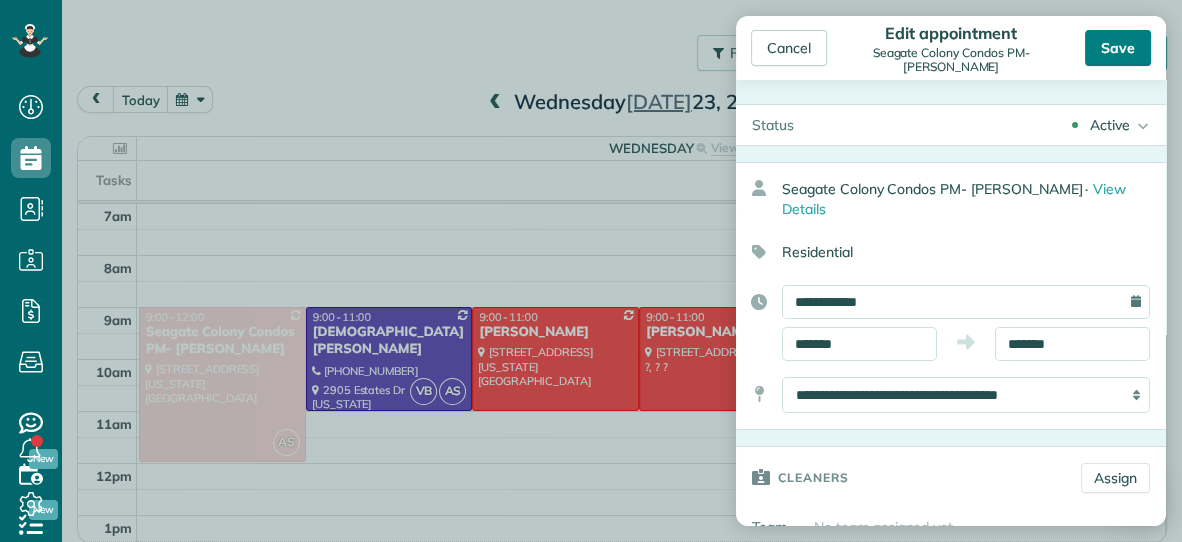 click on "Save" at bounding box center (1118, 48) 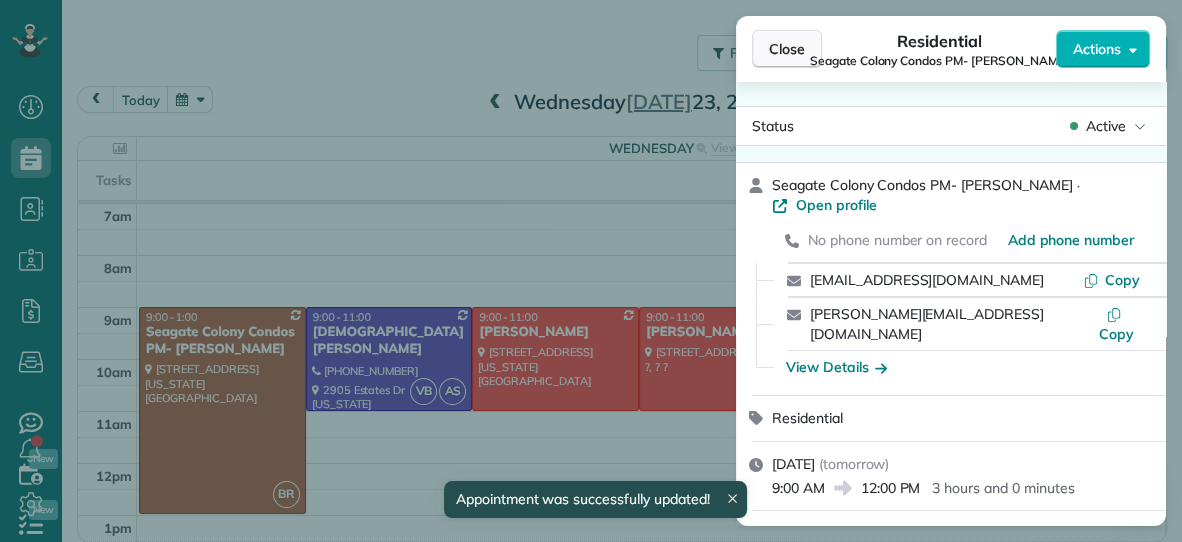 click on "Close" at bounding box center (787, 49) 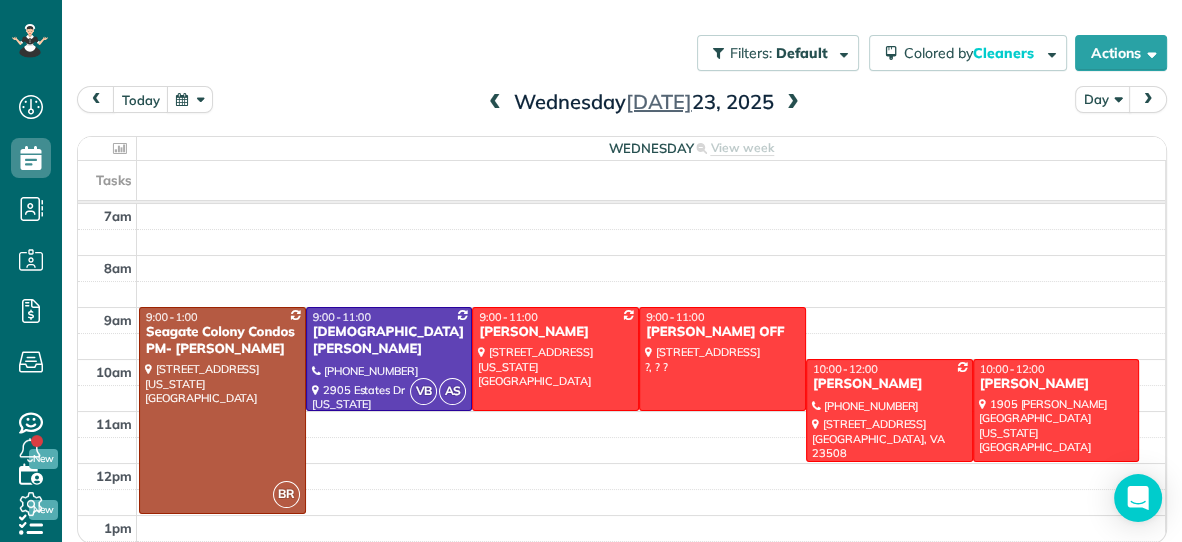 click at bounding box center [793, 103] 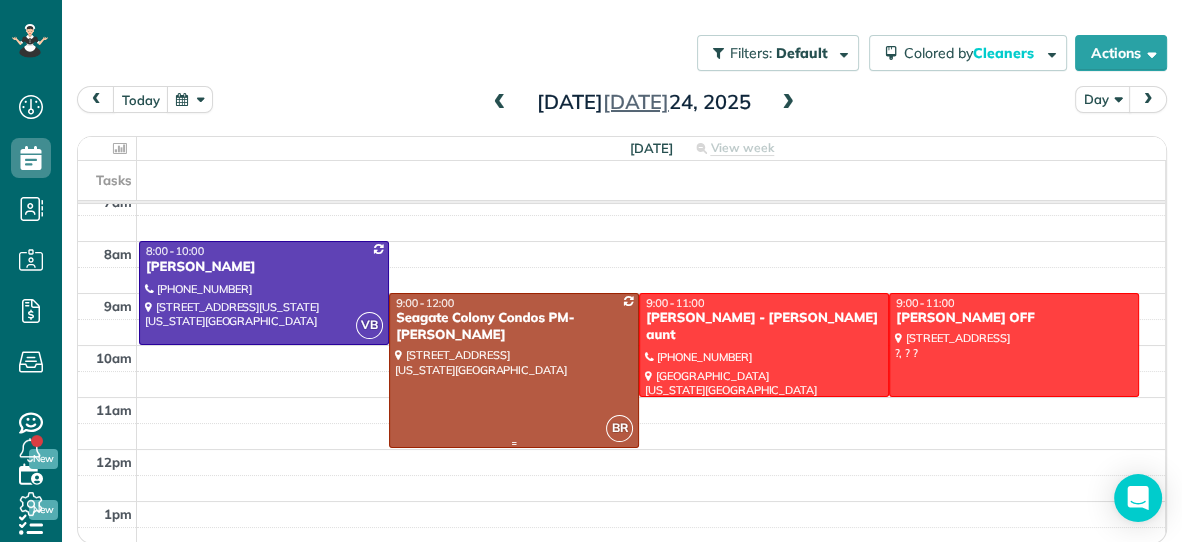 scroll, scrollTop: 13, scrollLeft: 0, axis: vertical 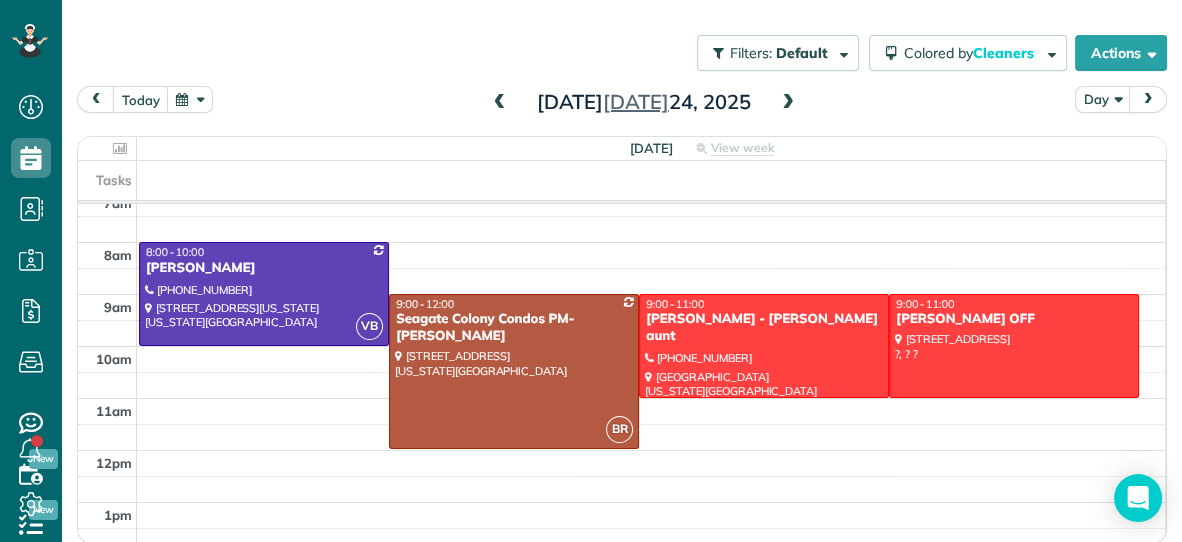 click on "Filters:   Default
Colored by  Cleaners
Color by Cleaner
Color by Team
Color by Status
Color by Recurrence
Color by Paid/Unpaid
Filters  Default
Schedule Changes
Actions
Create Appointment
Create Task
Clock In/Out
Send Work Orders
Print Route Sheets
[DATE] Emails/Texts
View Metrics" at bounding box center [622, 53] 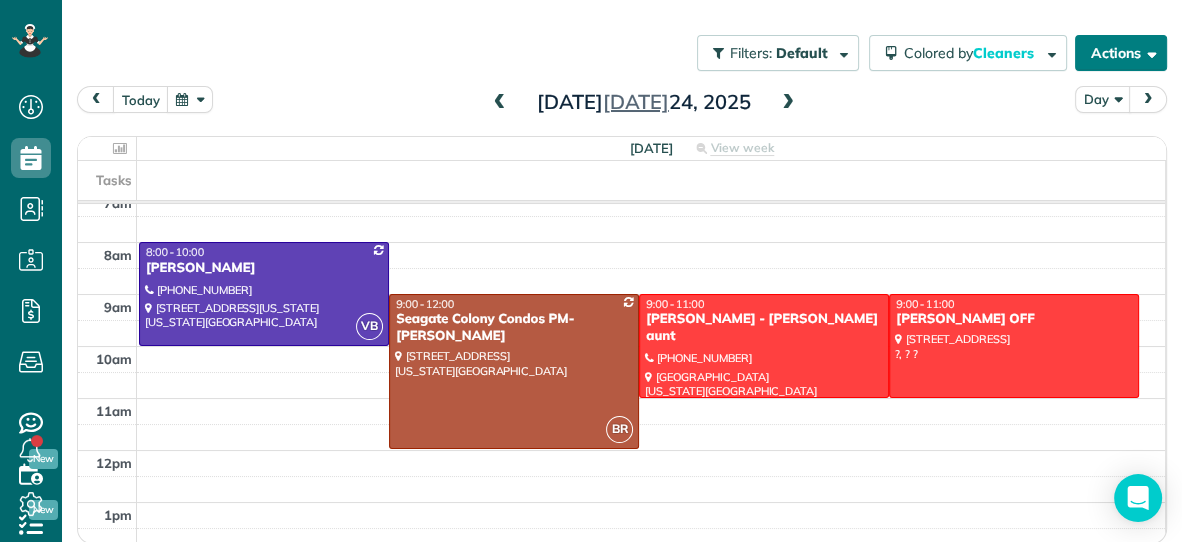 click on "Actions" at bounding box center (1121, 53) 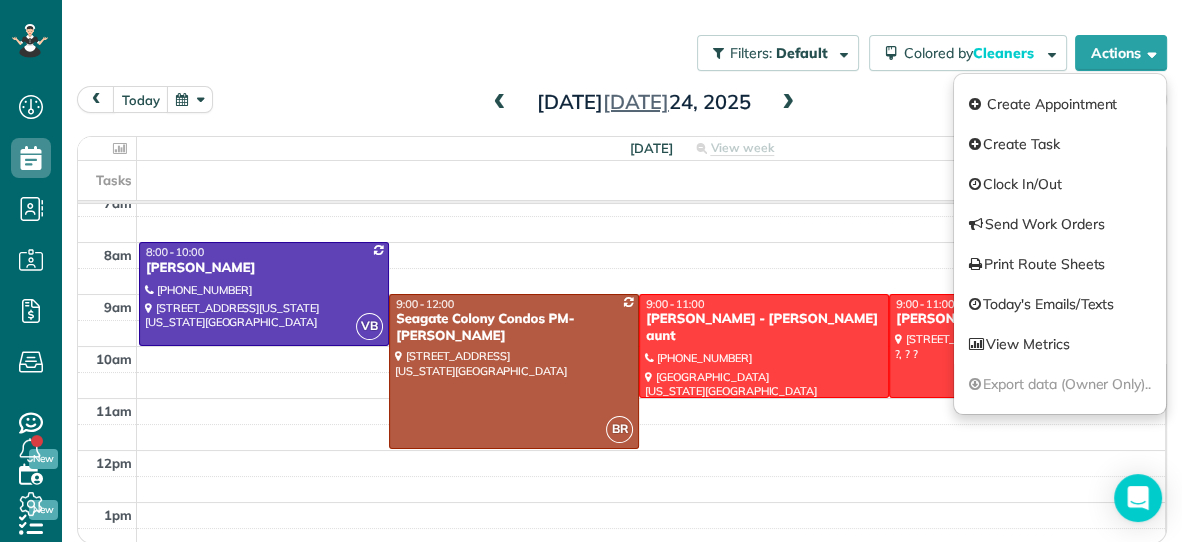 click at bounding box center [788, 103] 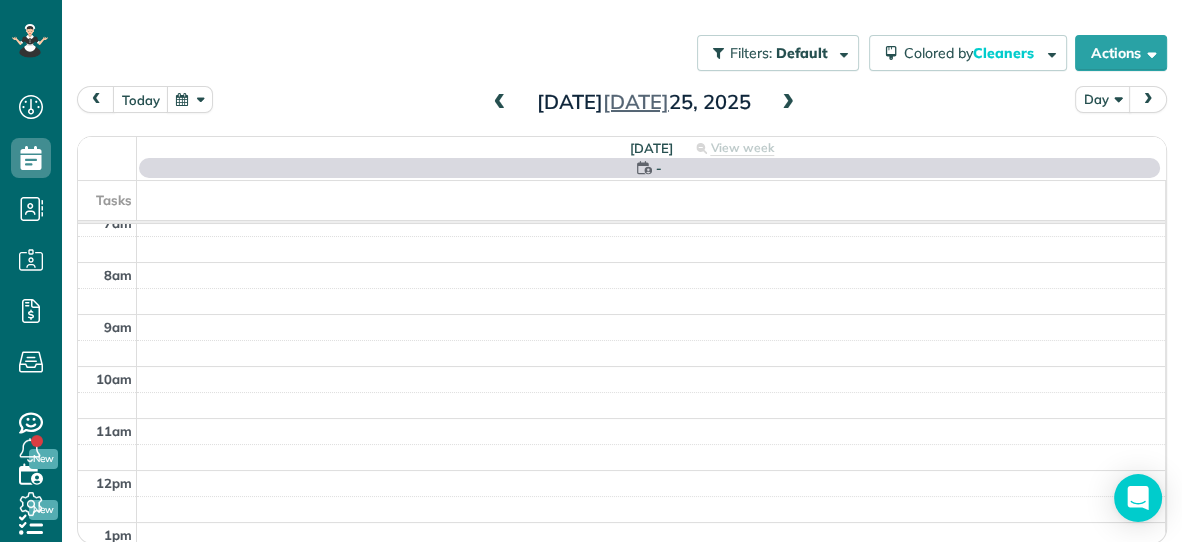 scroll, scrollTop: 0, scrollLeft: 0, axis: both 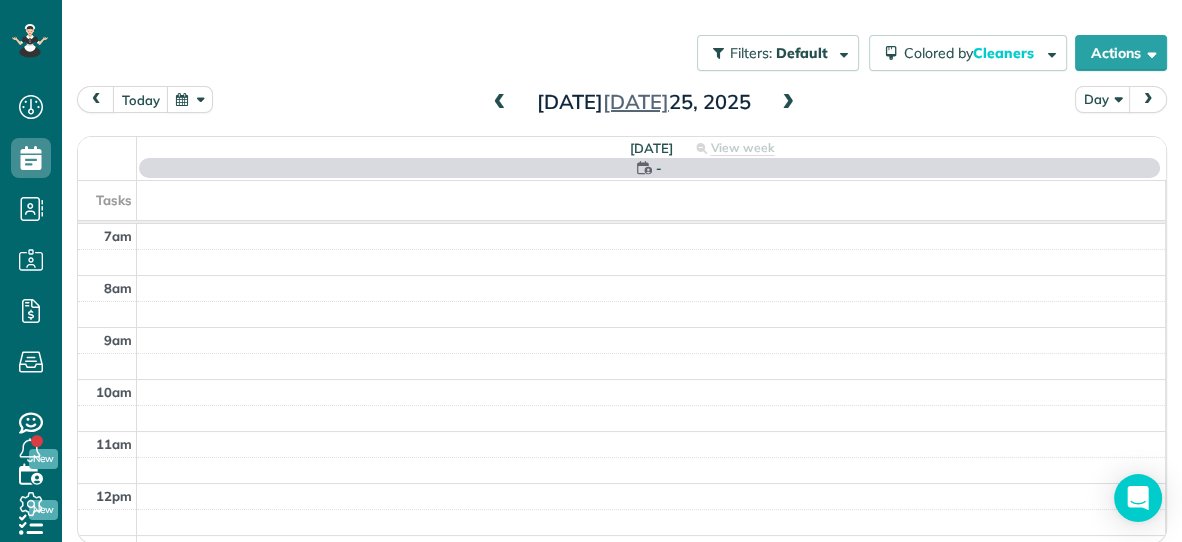 click at bounding box center [788, 103] 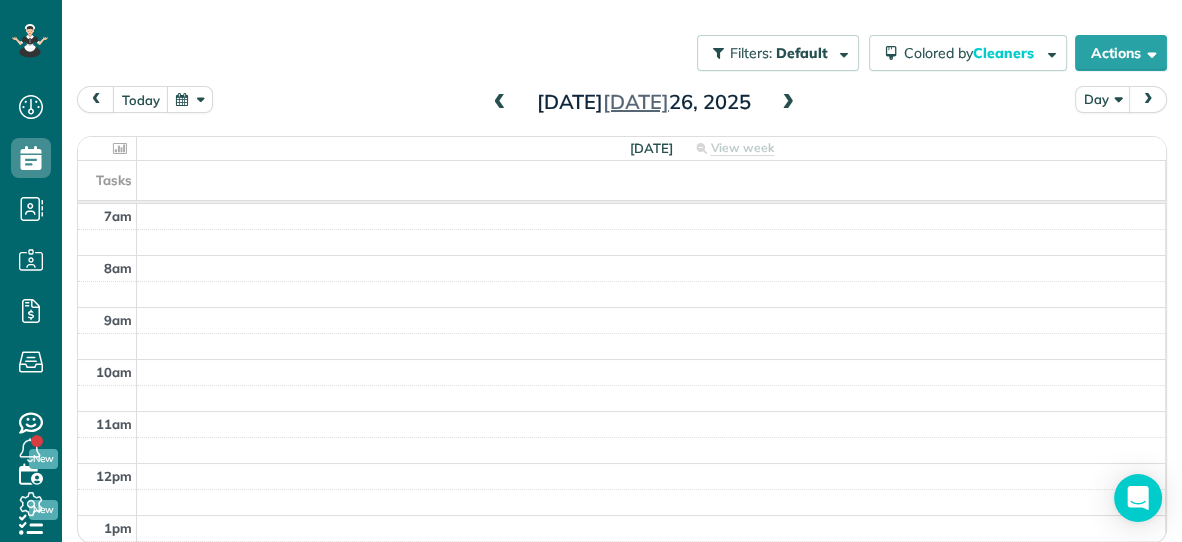 click at bounding box center (788, 103) 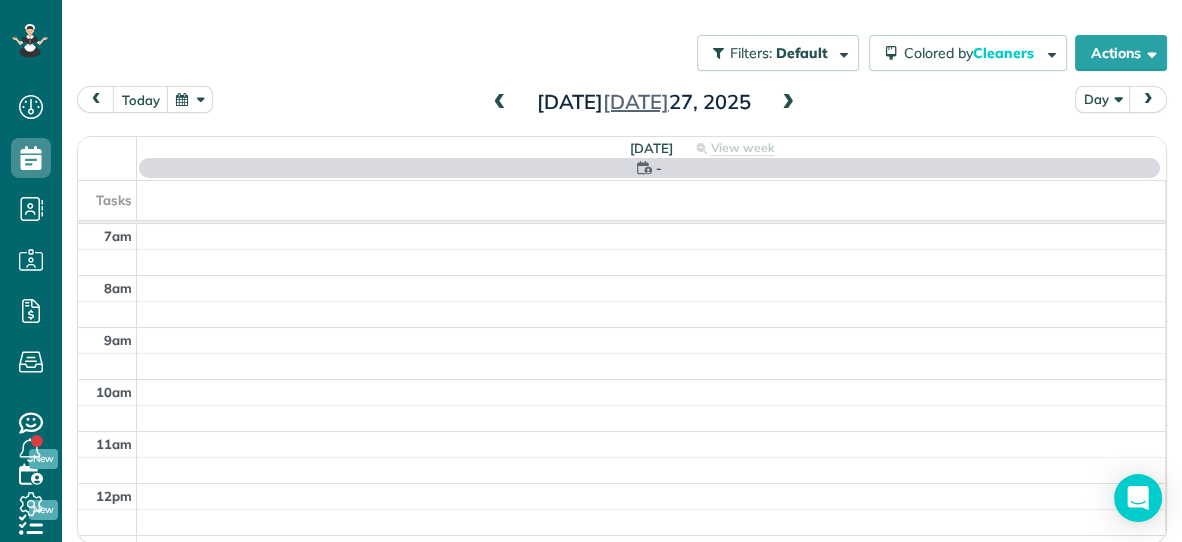 click at bounding box center [788, 103] 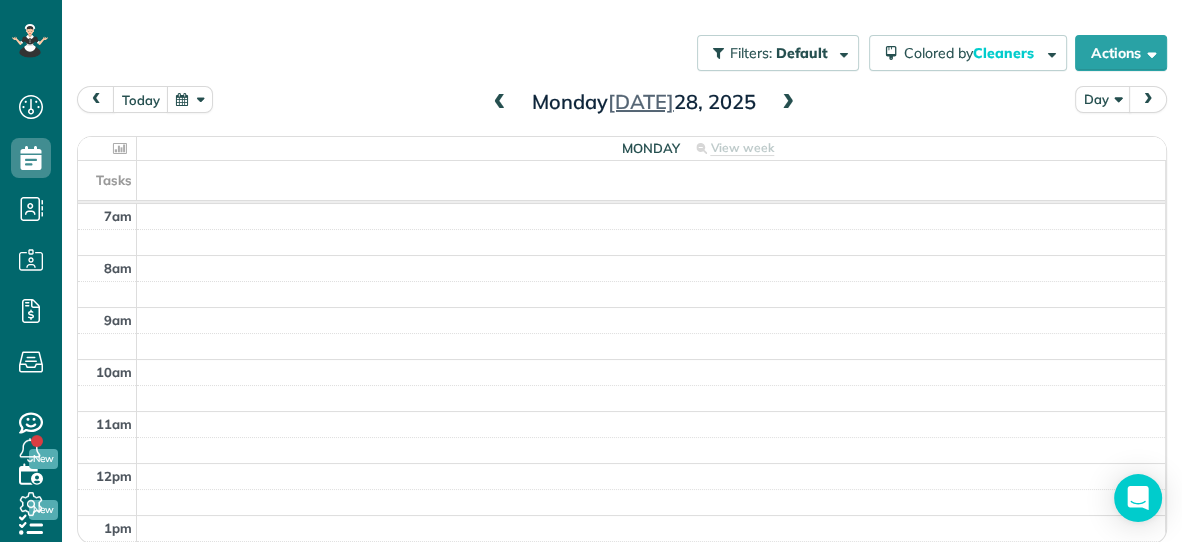 scroll, scrollTop: 128, scrollLeft: 0, axis: vertical 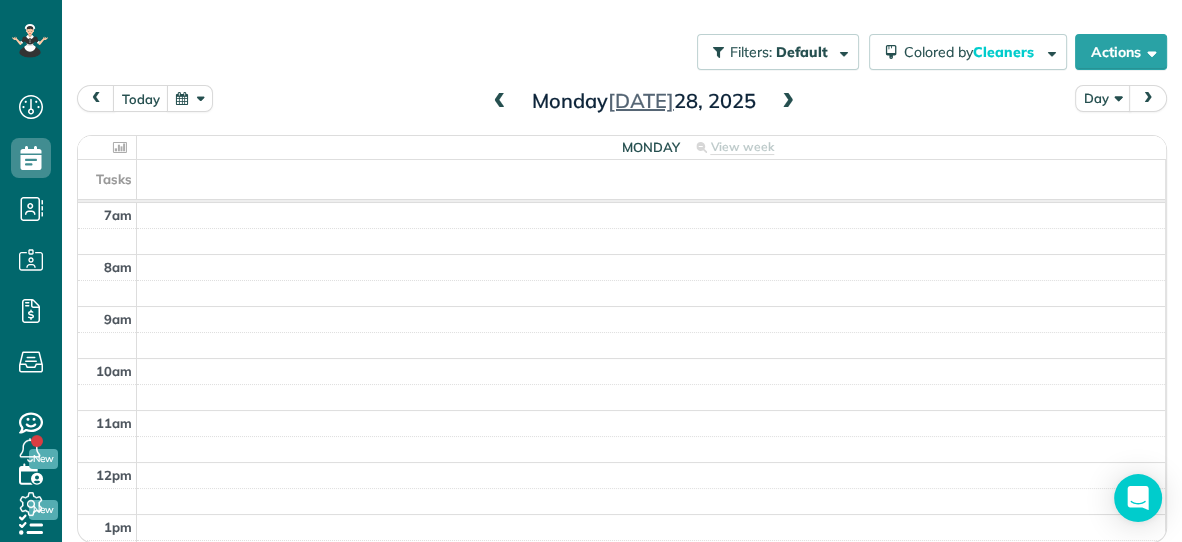 click at bounding box center (788, 102) 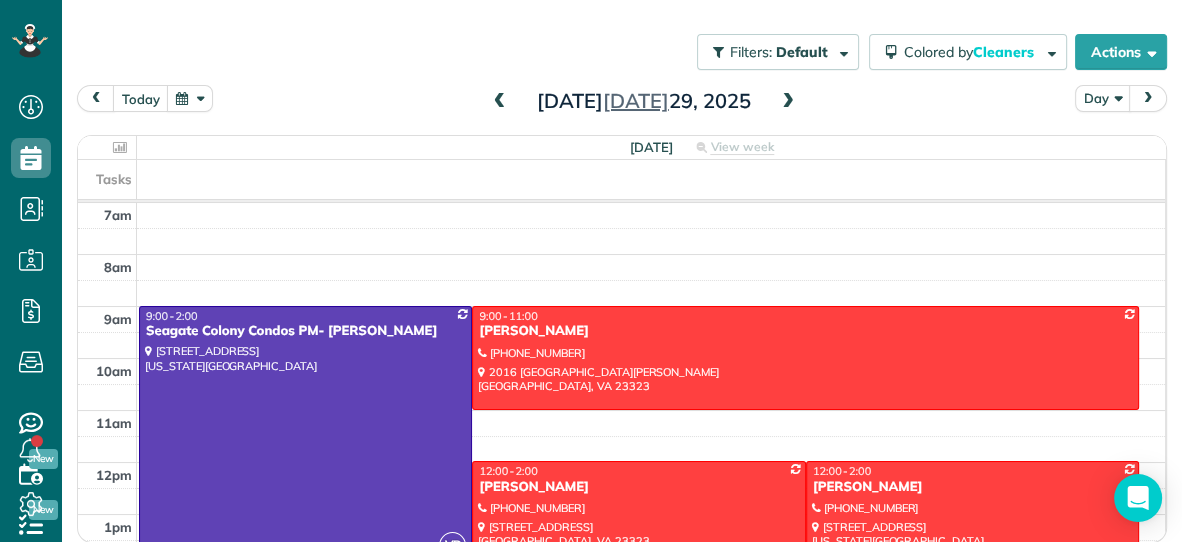 click at bounding box center (788, 102) 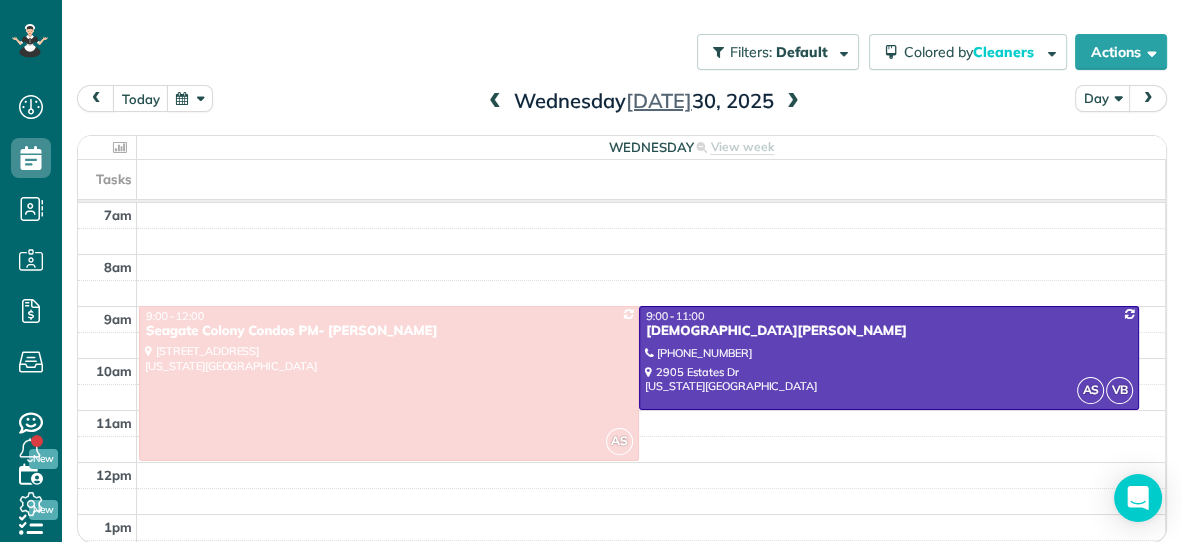 click at bounding box center (495, 102) 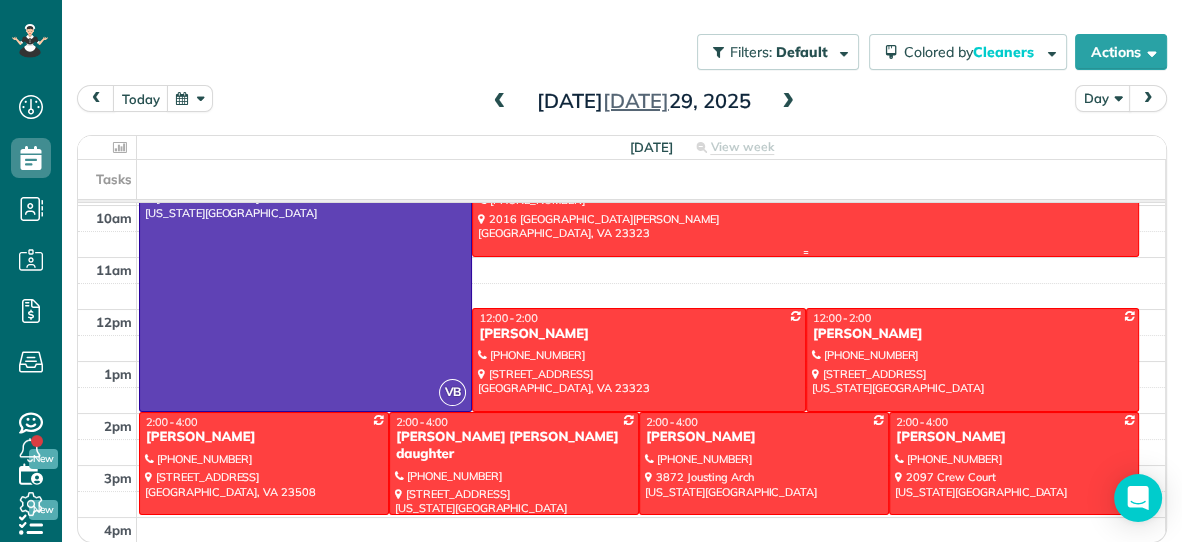 scroll, scrollTop: 142, scrollLeft: 0, axis: vertical 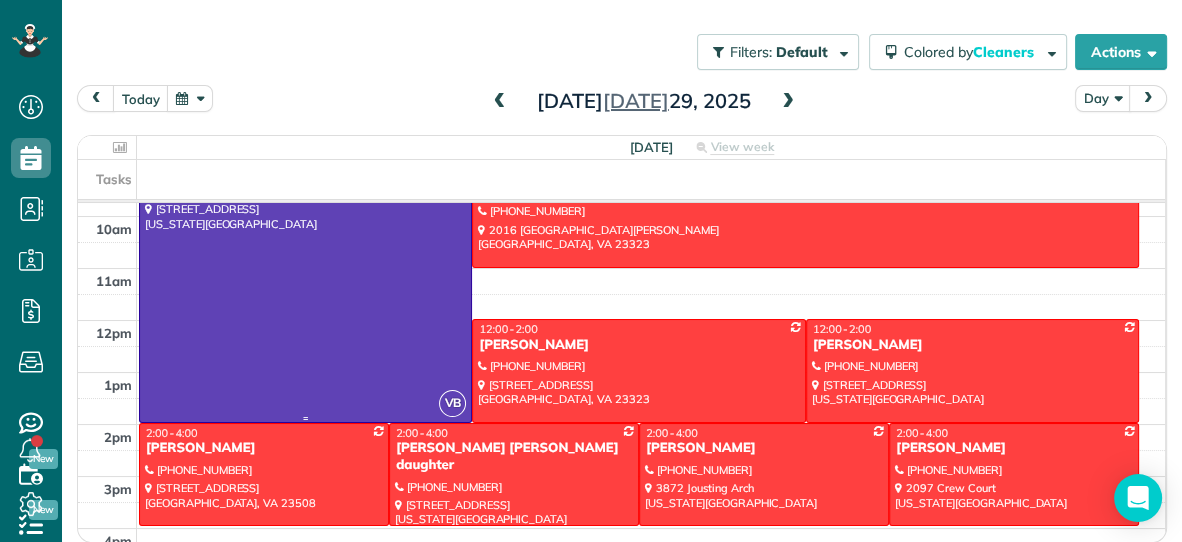 click at bounding box center [305, 293] 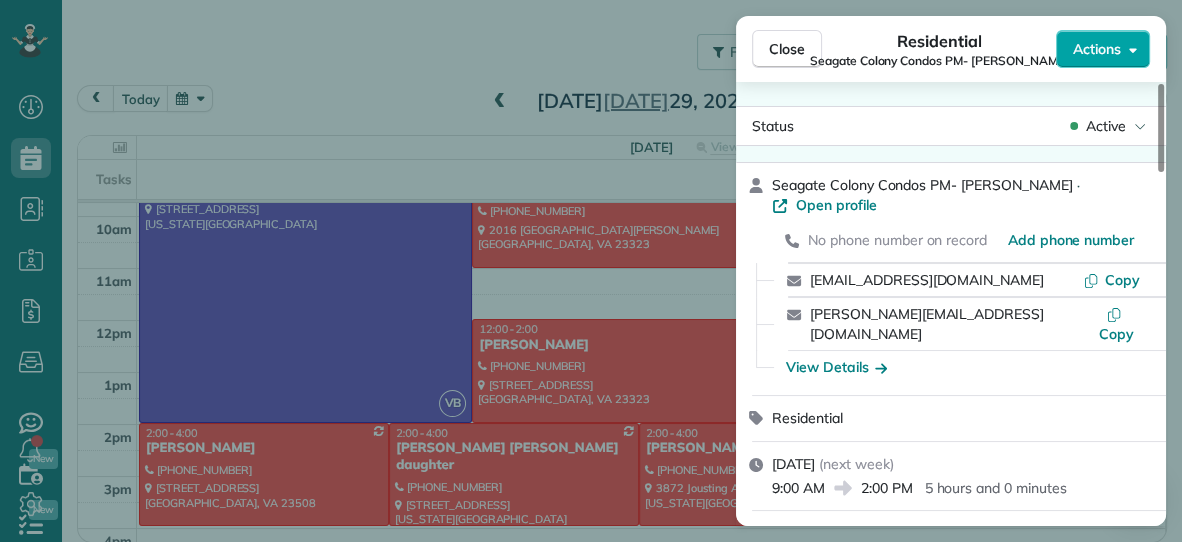 click on "Actions" at bounding box center [1103, 49] 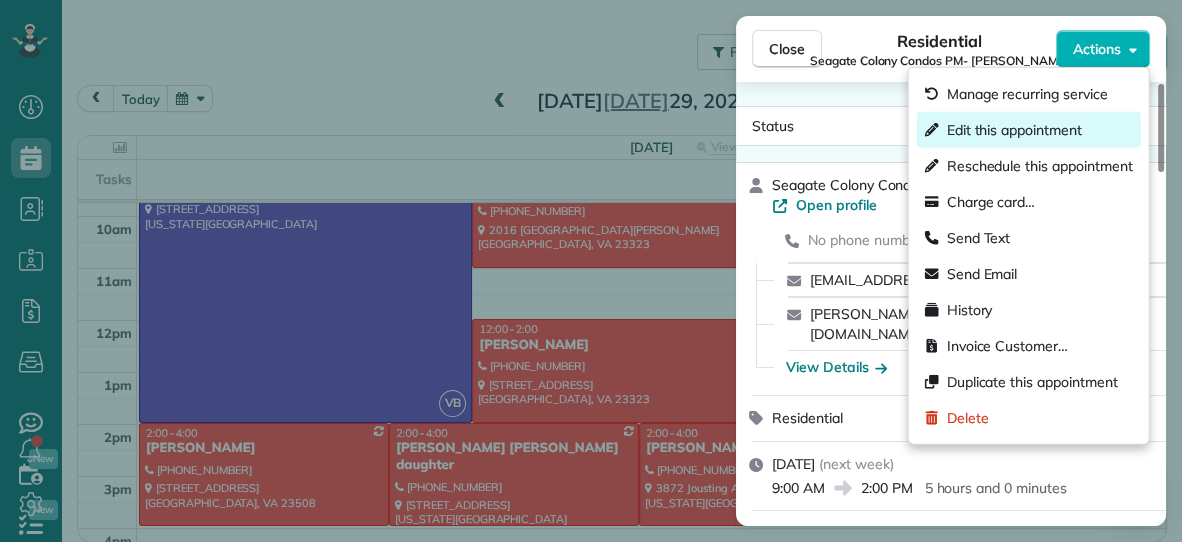 click on "Edit this appointment" at bounding box center (1014, 130) 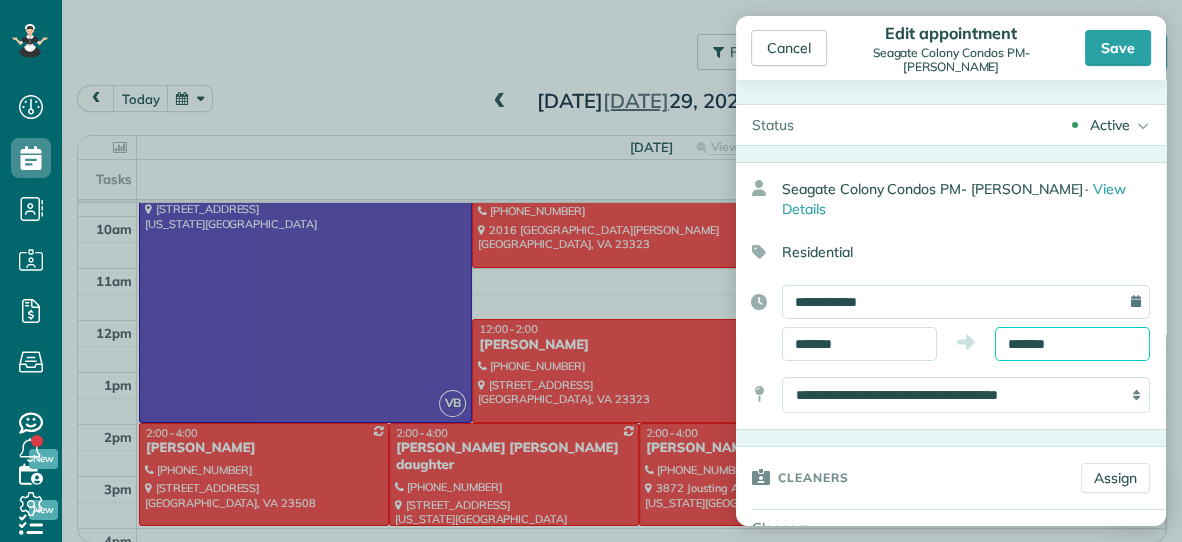 click on "*******" at bounding box center [1072, 344] 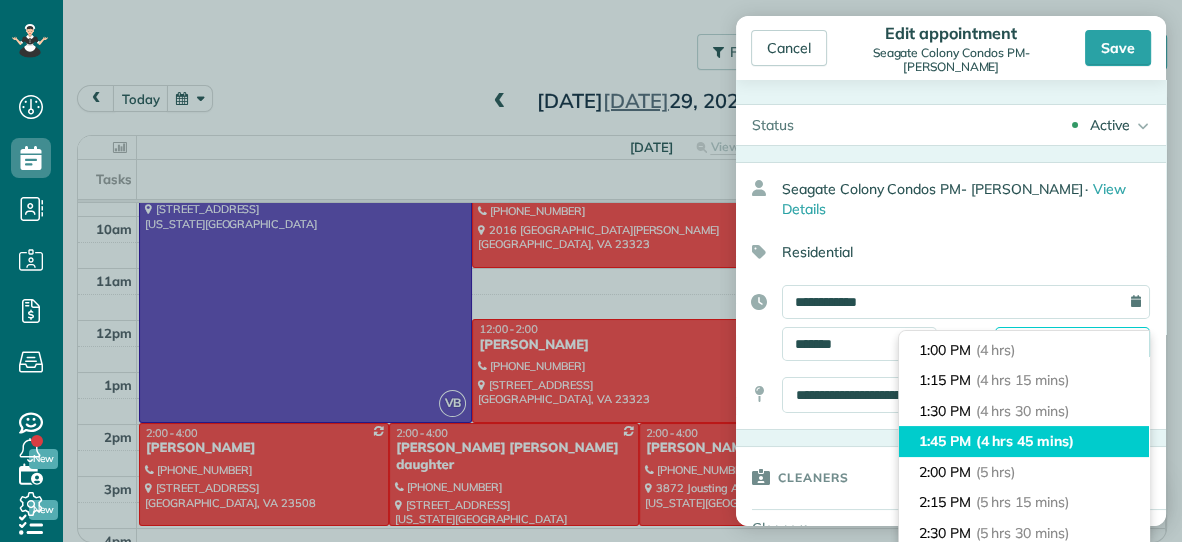 scroll, scrollTop: 481, scrollLeft: 0, axis: vertical 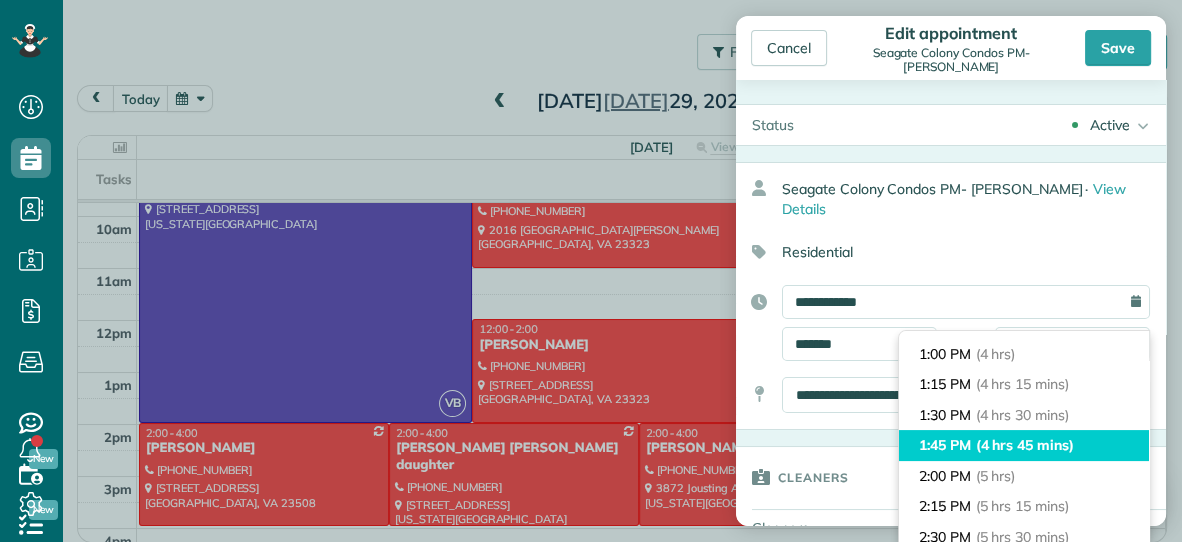 click on "1:00 PM  (4 hrs)" at bounding box center (1024, 354) 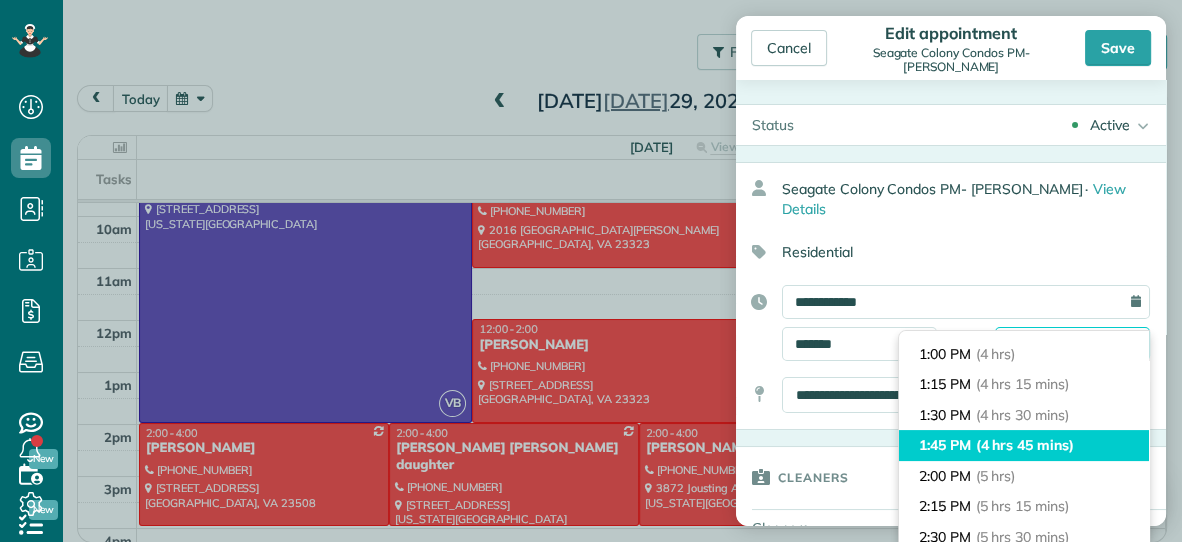 type on "*******" 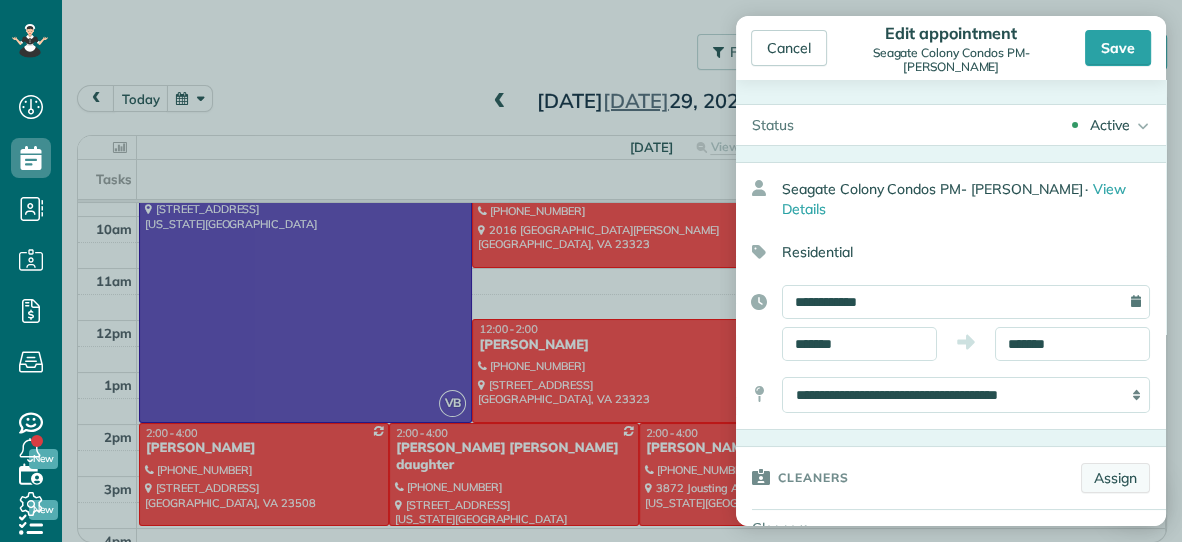click on "Assign" at bounding box center (1115, 478) 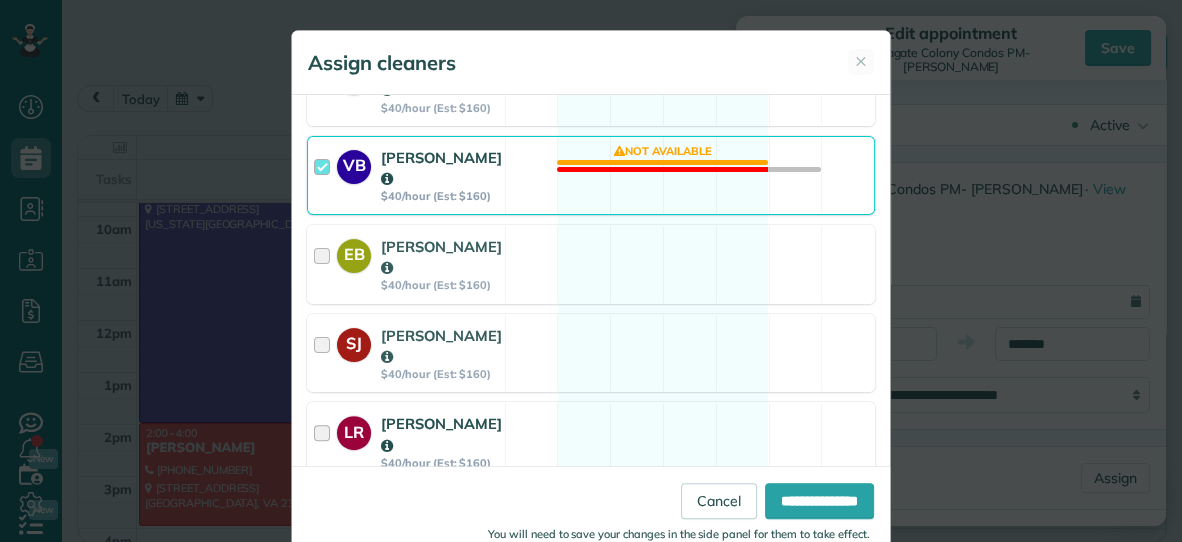 scroll, scrollTop: 494, scrollLeft: 0, axis: vertical 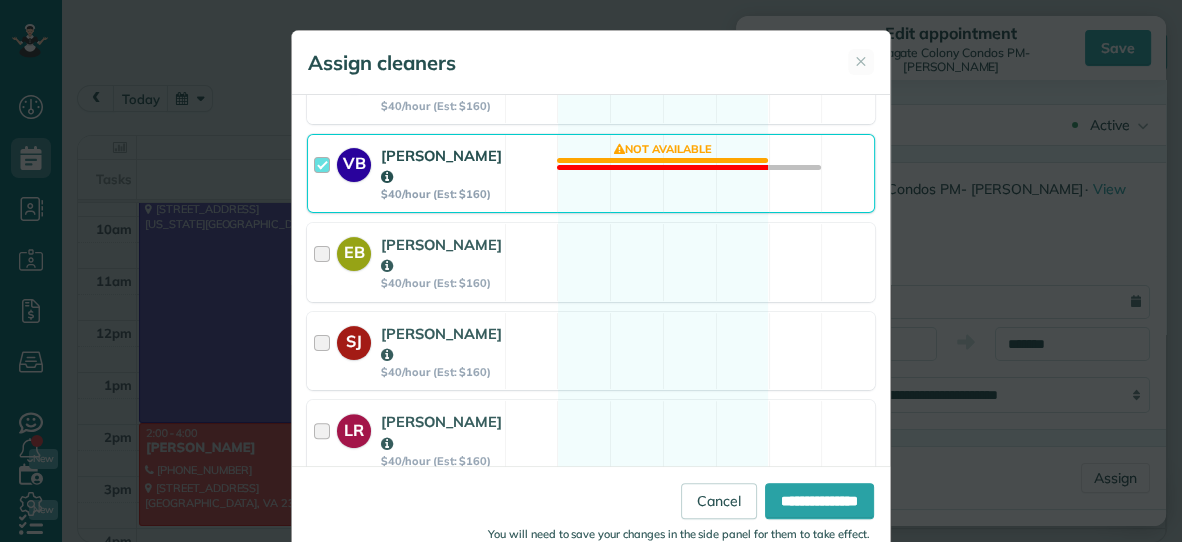 click on "VB
[PERSON_NAME]
$40/hour (Est: $160)
Not available" at bounding box center (591, 173) 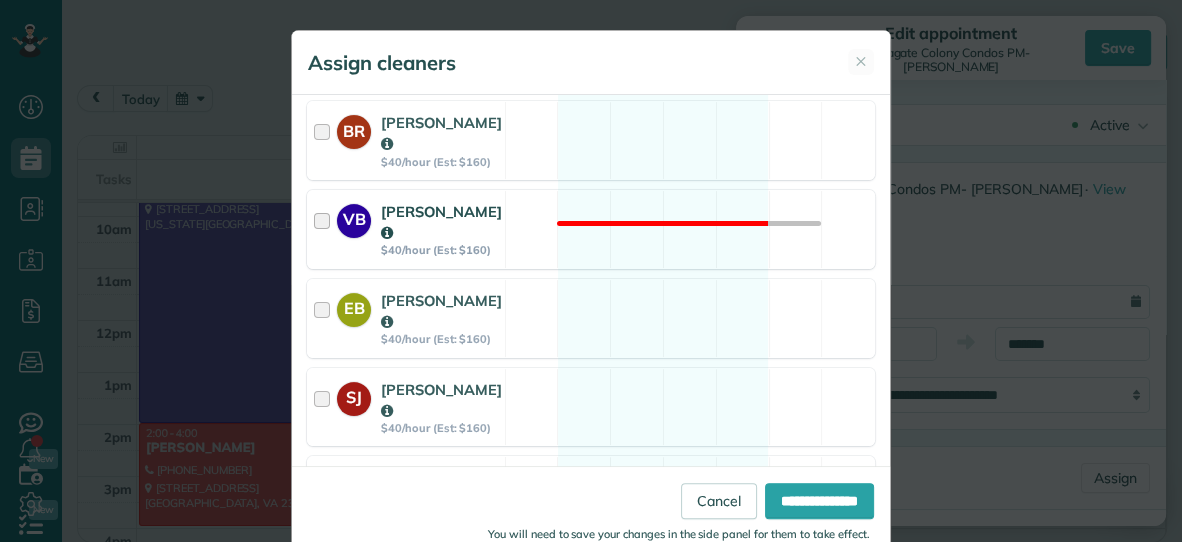 scroll, scrollTop: 431, scrollLeft: 0, axis: vertical 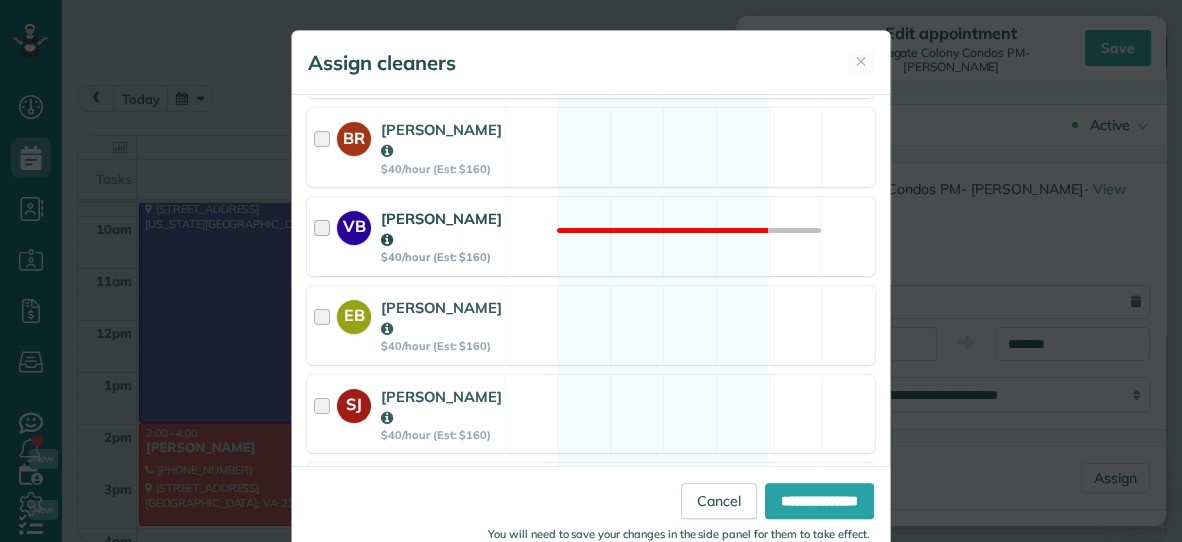 click on "BR
[PERSON_NAME]
$40/hour (Est: $160)
Available" at bounding box center [591, 147] 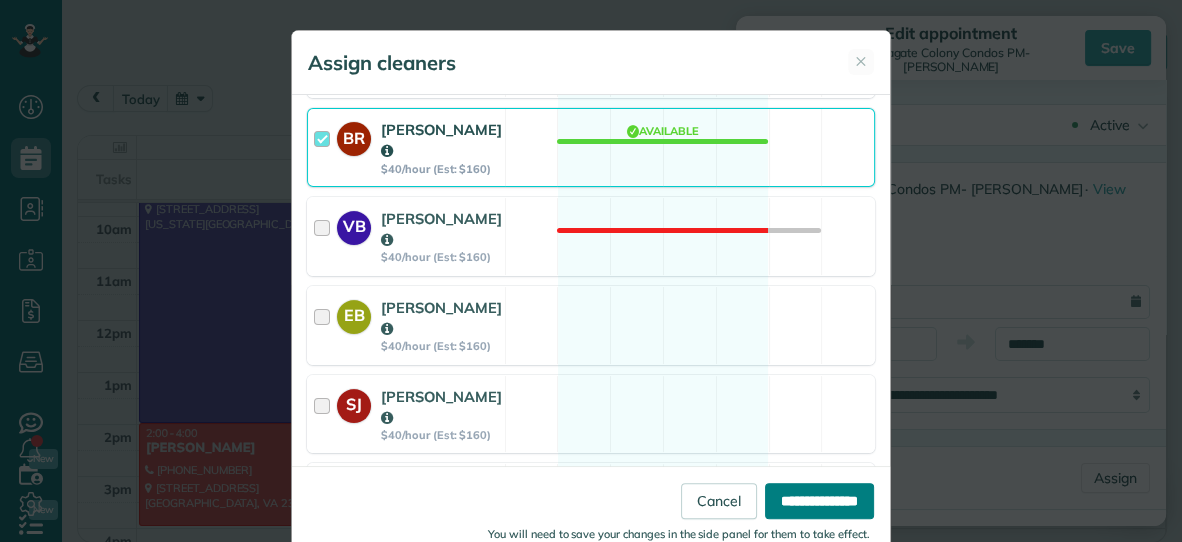 click on "**********" at bounding box center (819, 501) 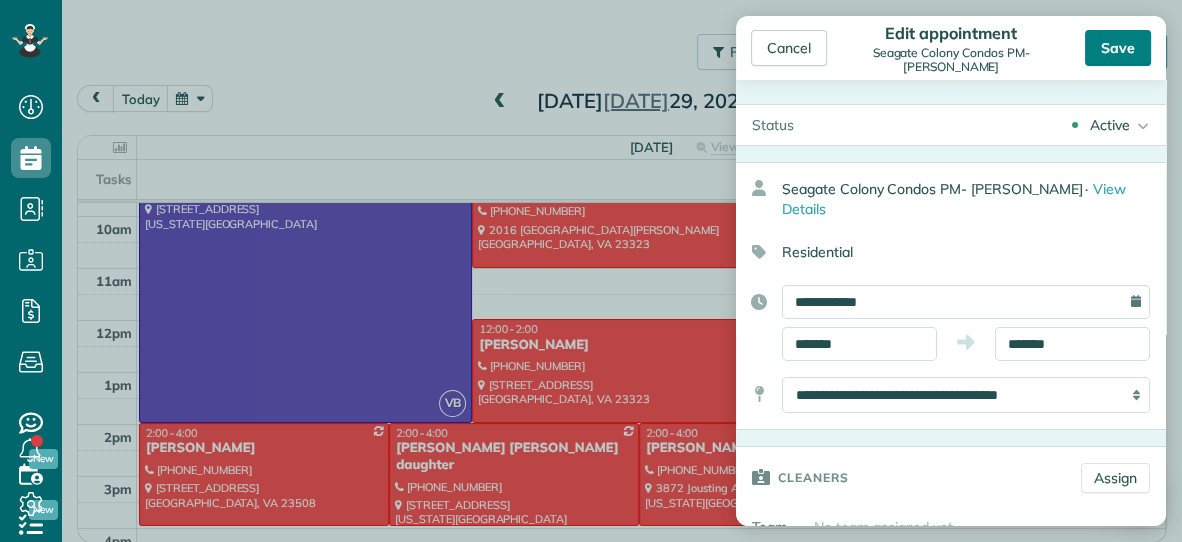 click on "Save" at bounding box center (1118, 48) 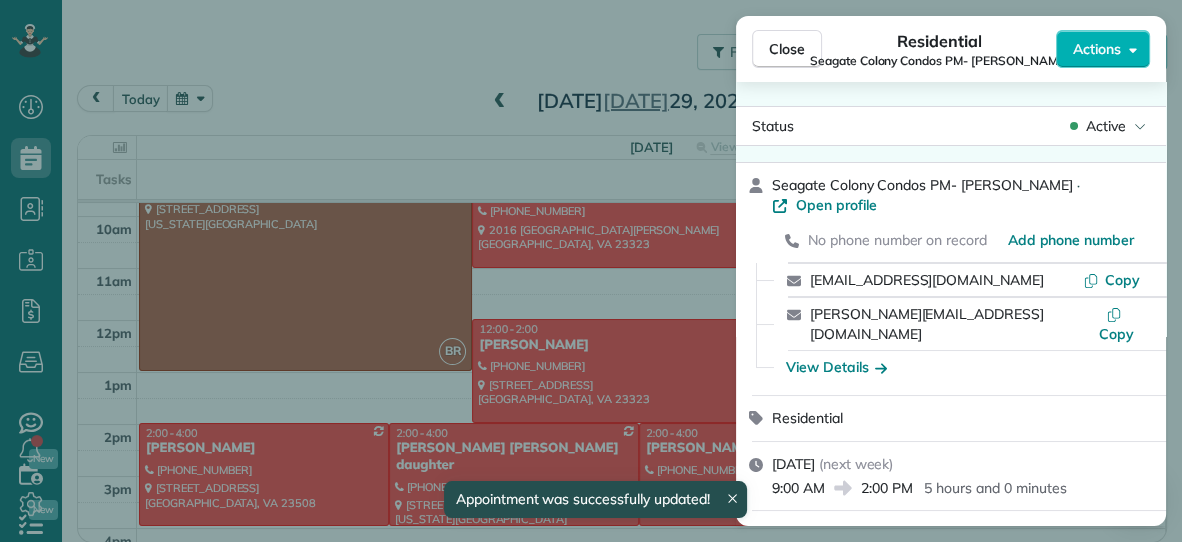 scroll, scrollTop: 127, scrollLeft: 0, axis: vertical 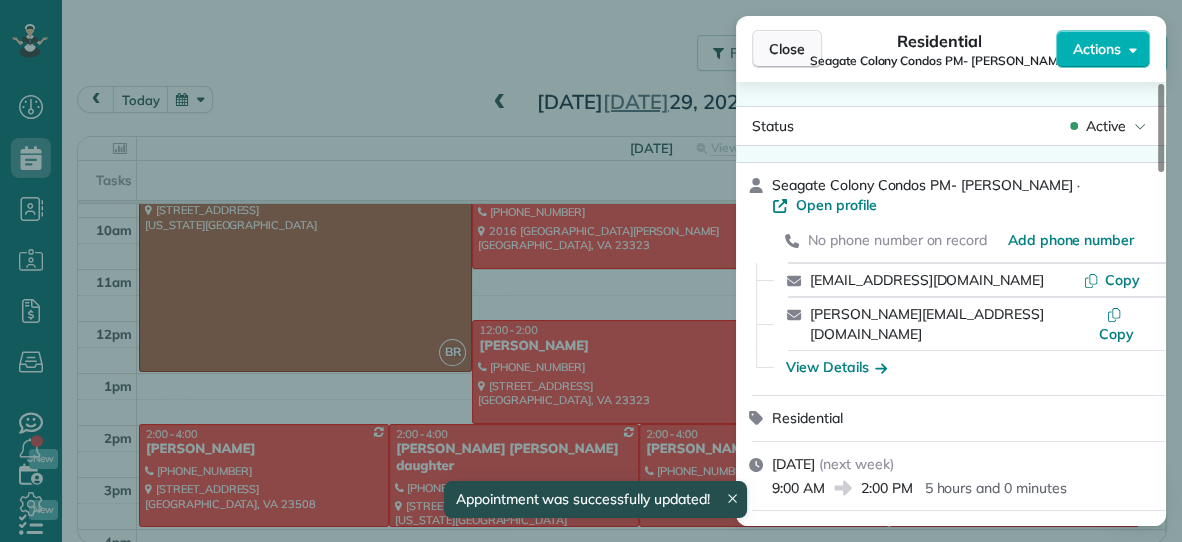 click on "Close" at bounding box center (787, 49) 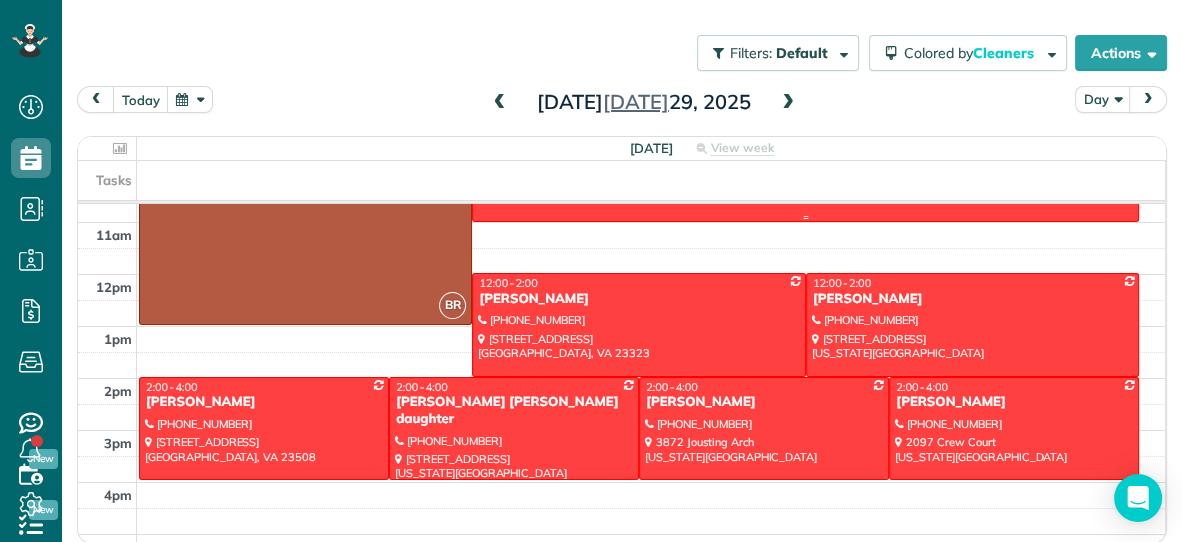 scroll, scrollTop: 191, scrollLeft: 0, axis: vertical 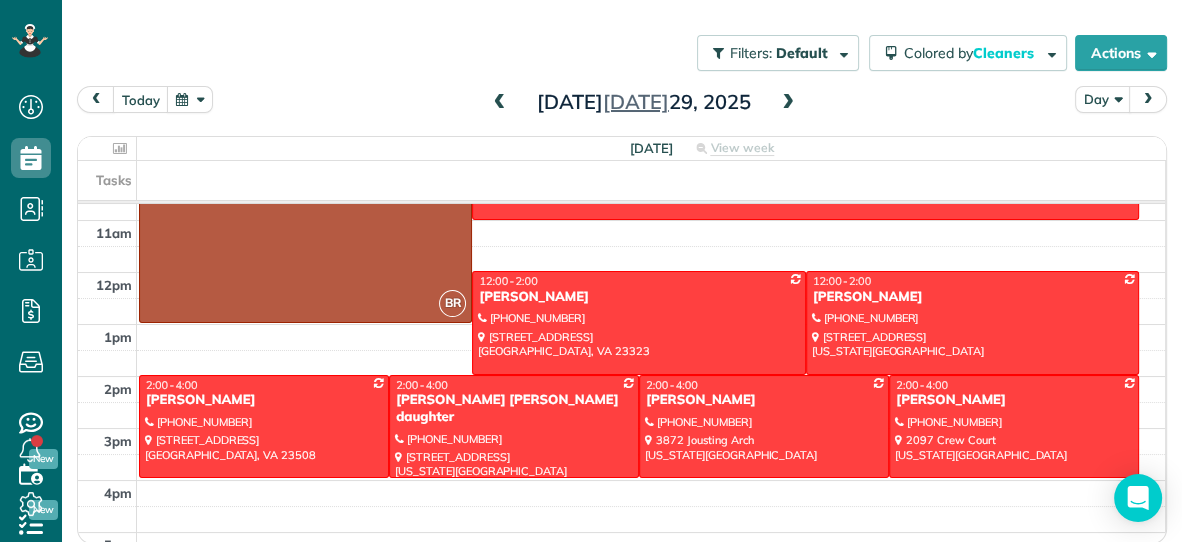 click at bounding box center [788, 103] 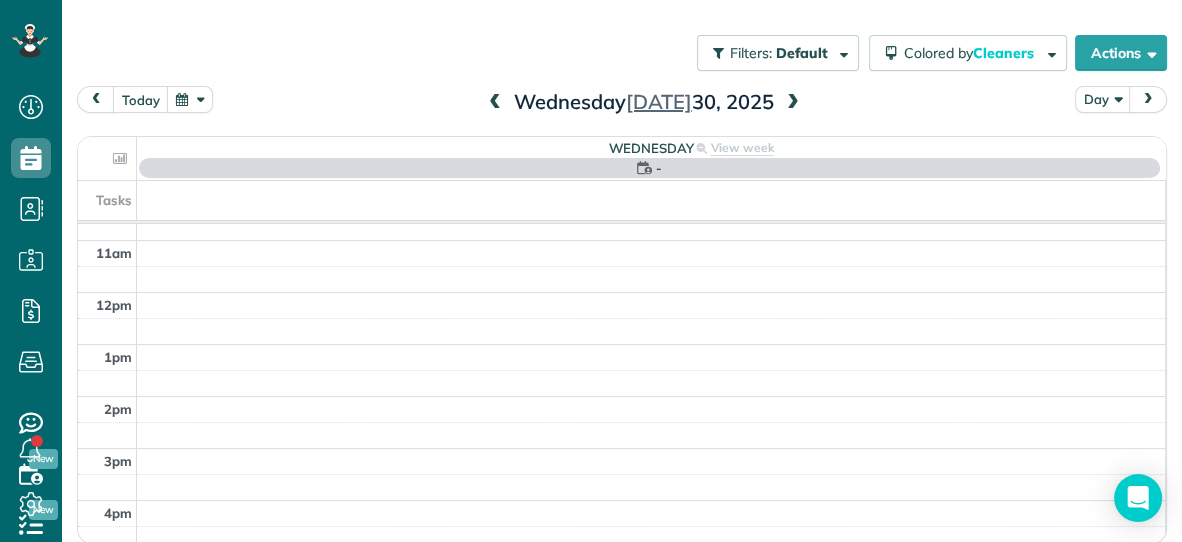 scroll, scrollTop: 0, scrollLeft: 0, axis: both 